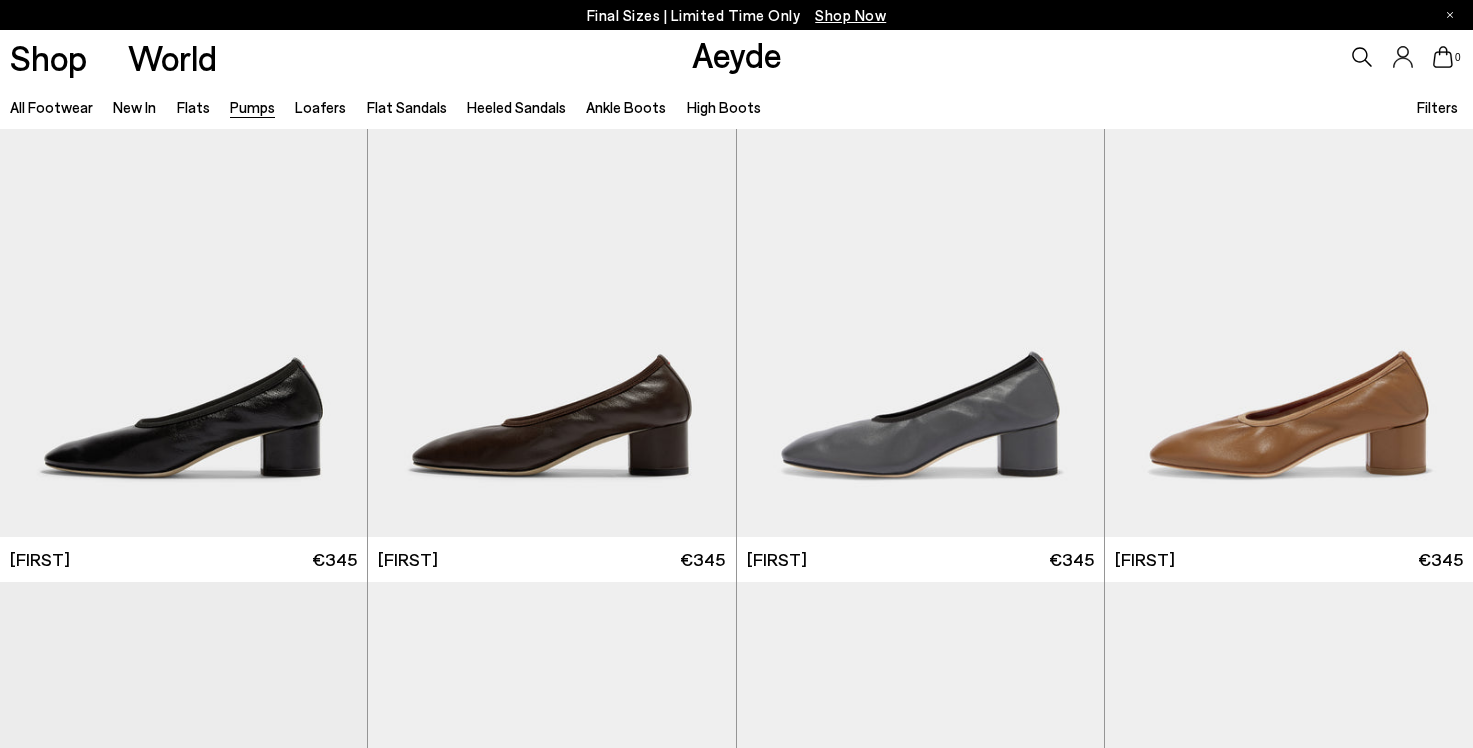 scroll, scrollTop: 0, scrollLeft: 0, axis: both 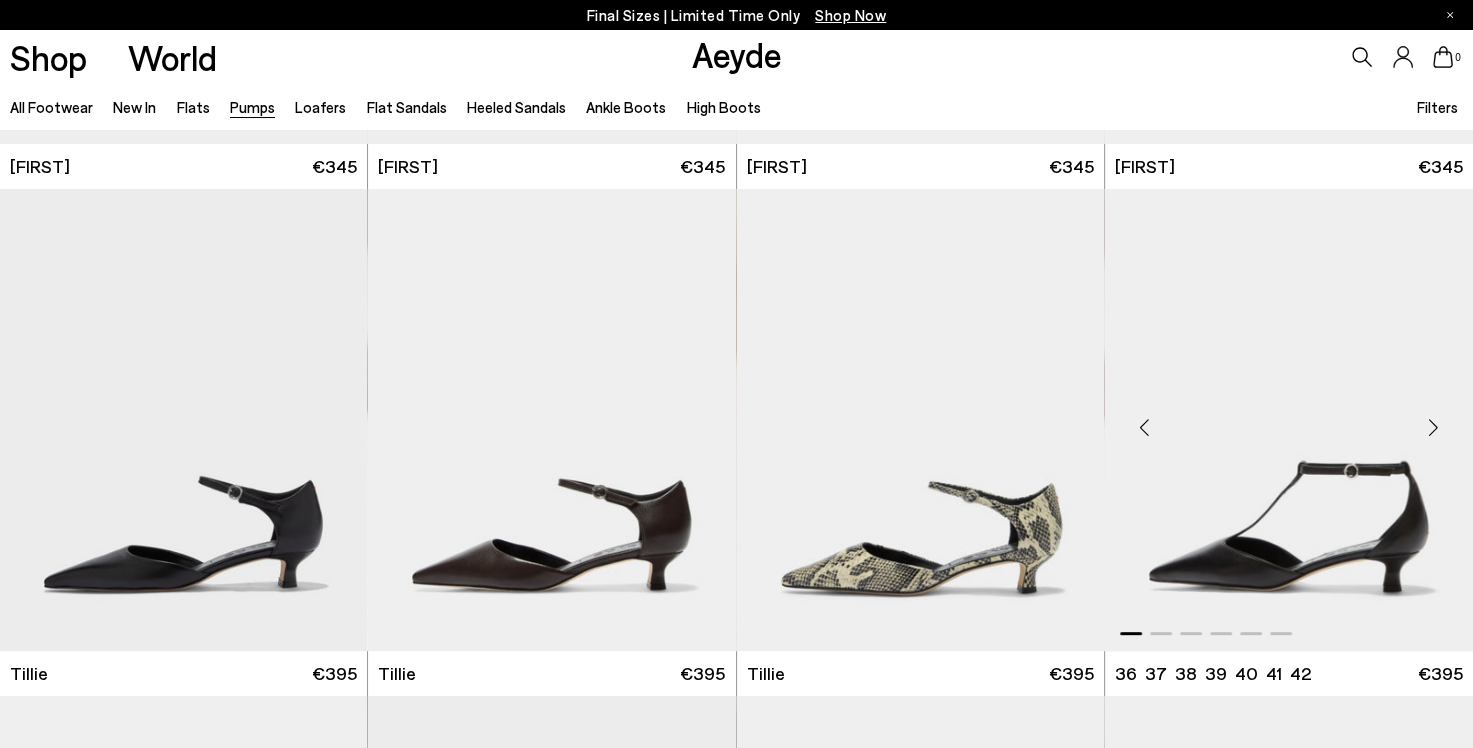 click at bounding box center [1433, 428] 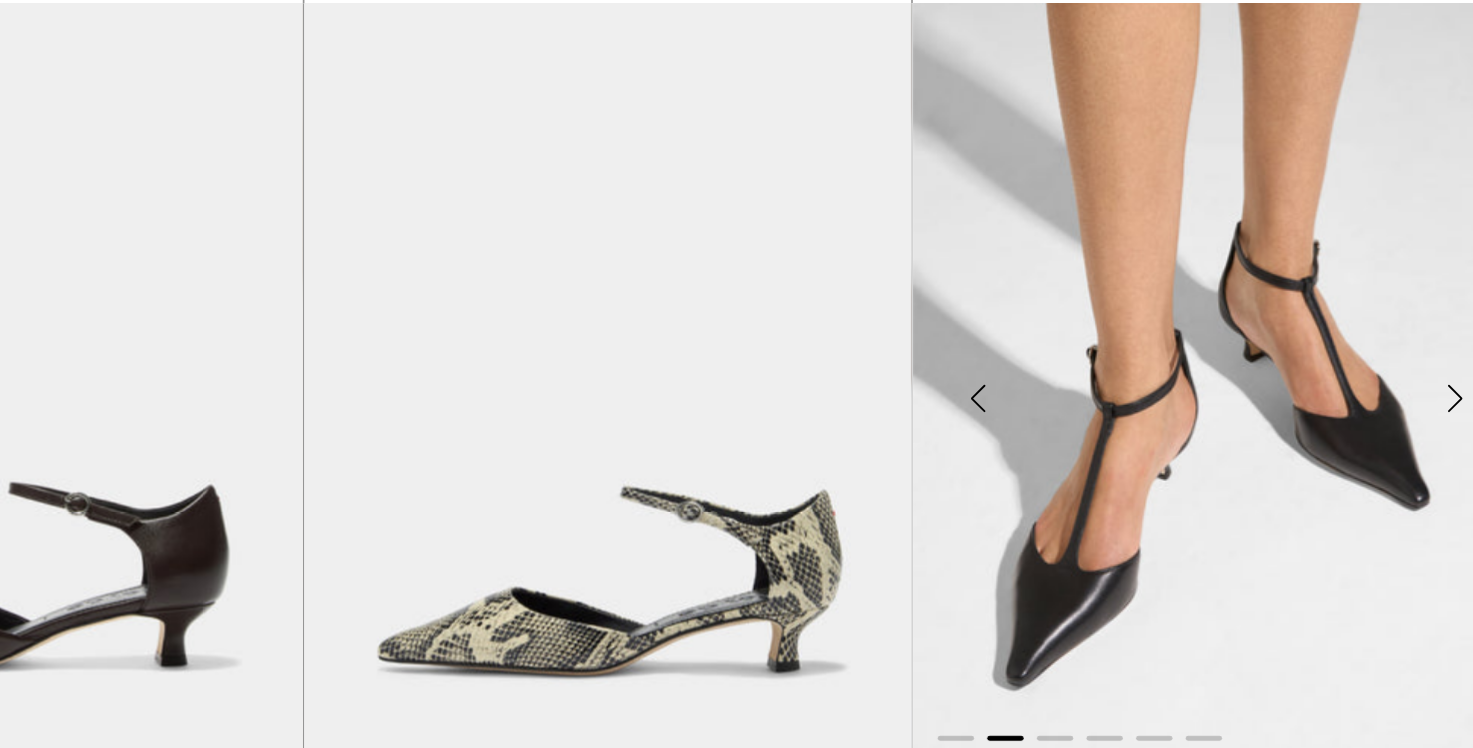 scroll, scrollTop: 447, scrollLeft: 0, axis: vertical 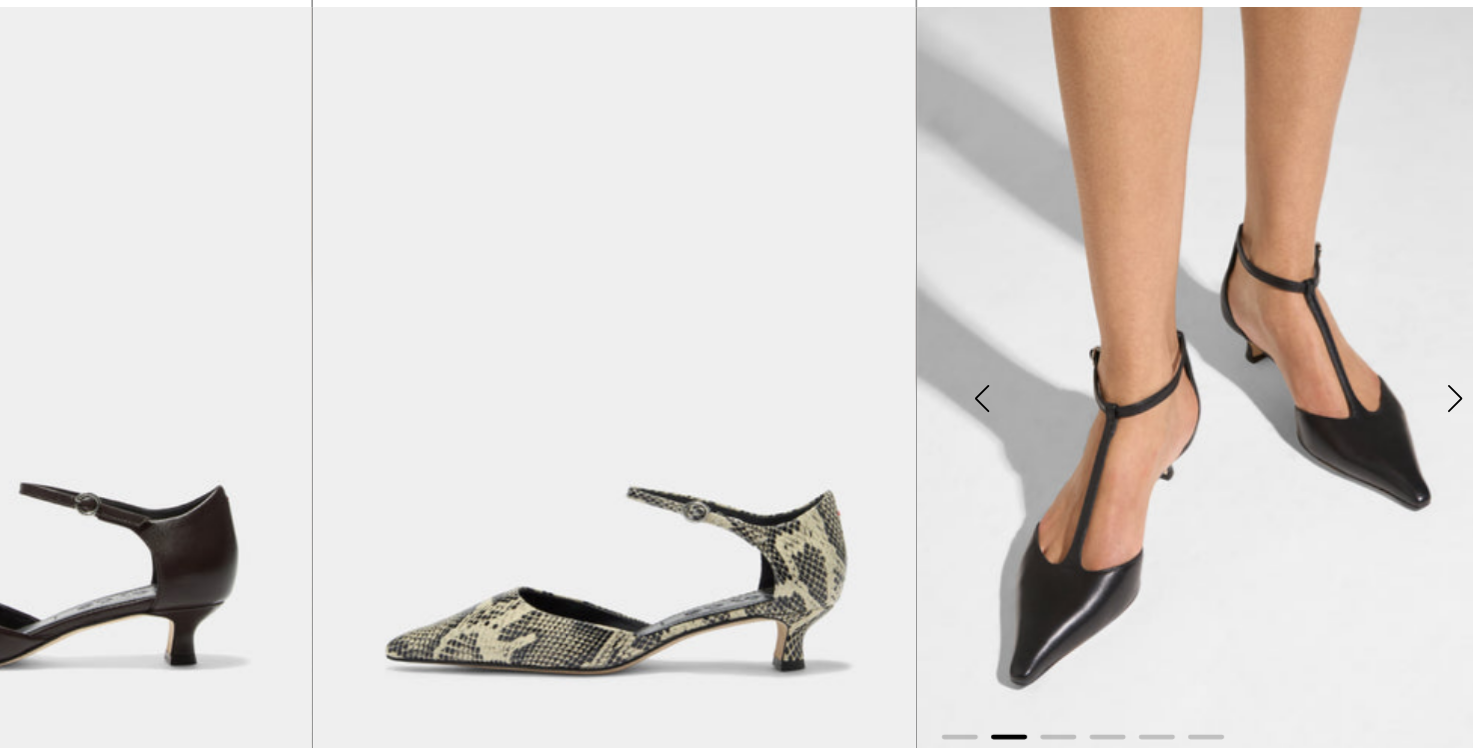 click at bounding box center [1433, 428] 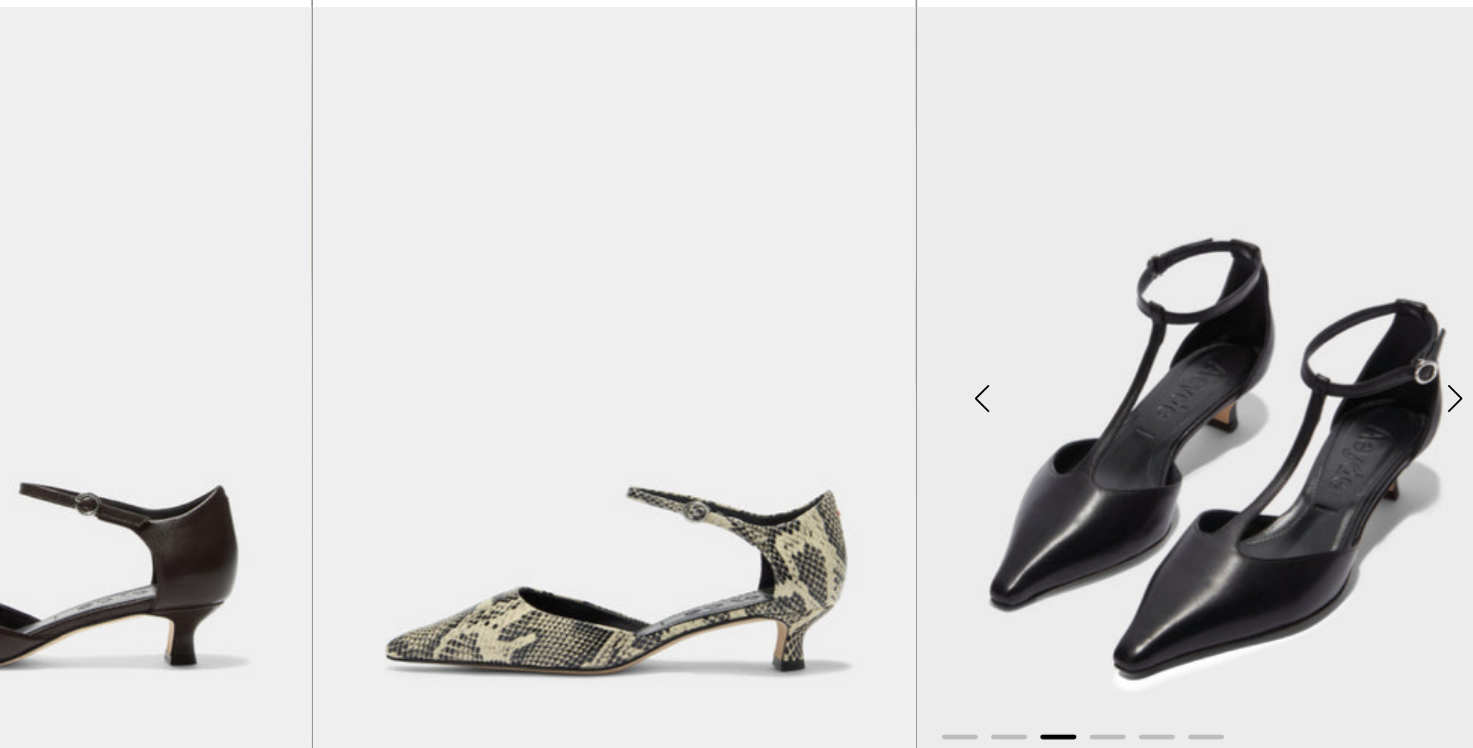 click at bounding box center [1433, 428] 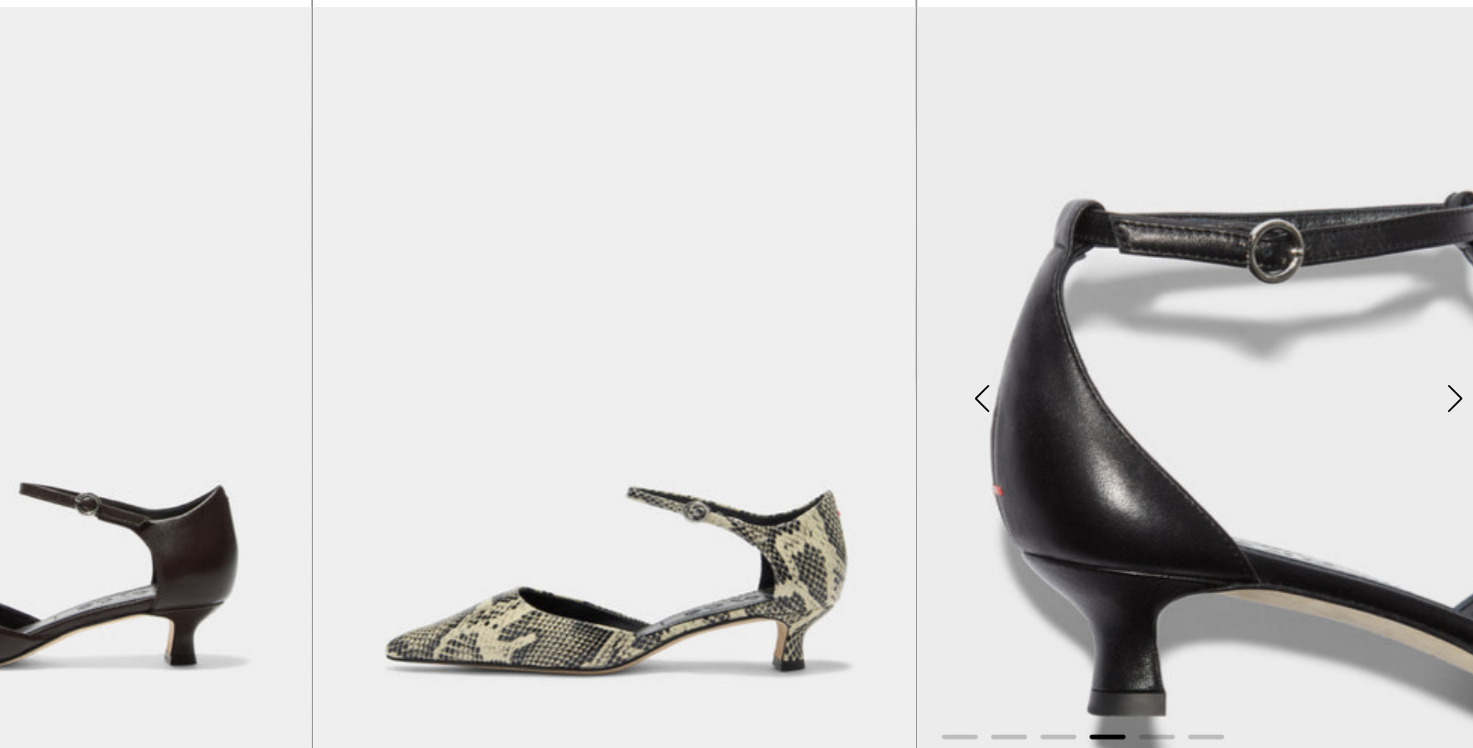 scroll, scrollTop: 447, scrollLeft: 0, axis: vertical 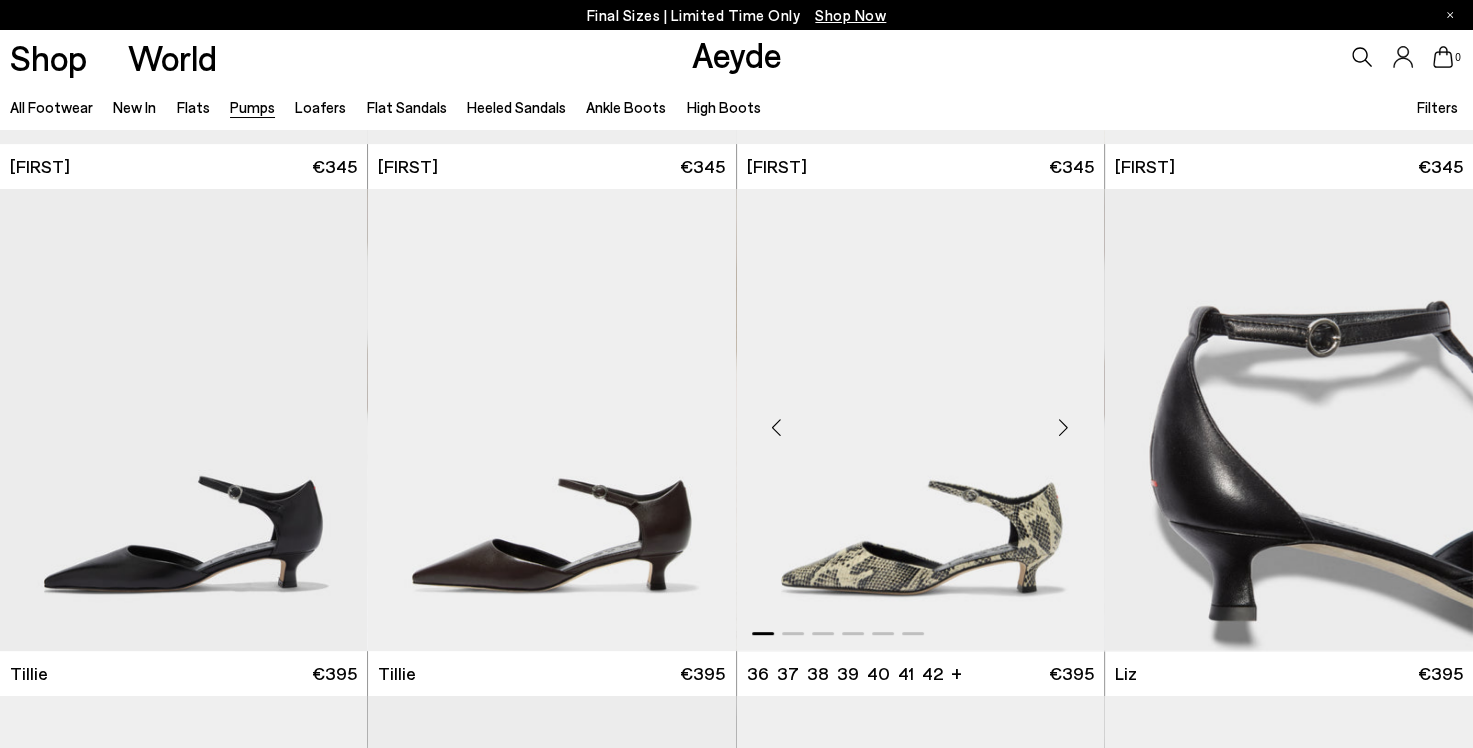 click at bounding box center (1064, 428) 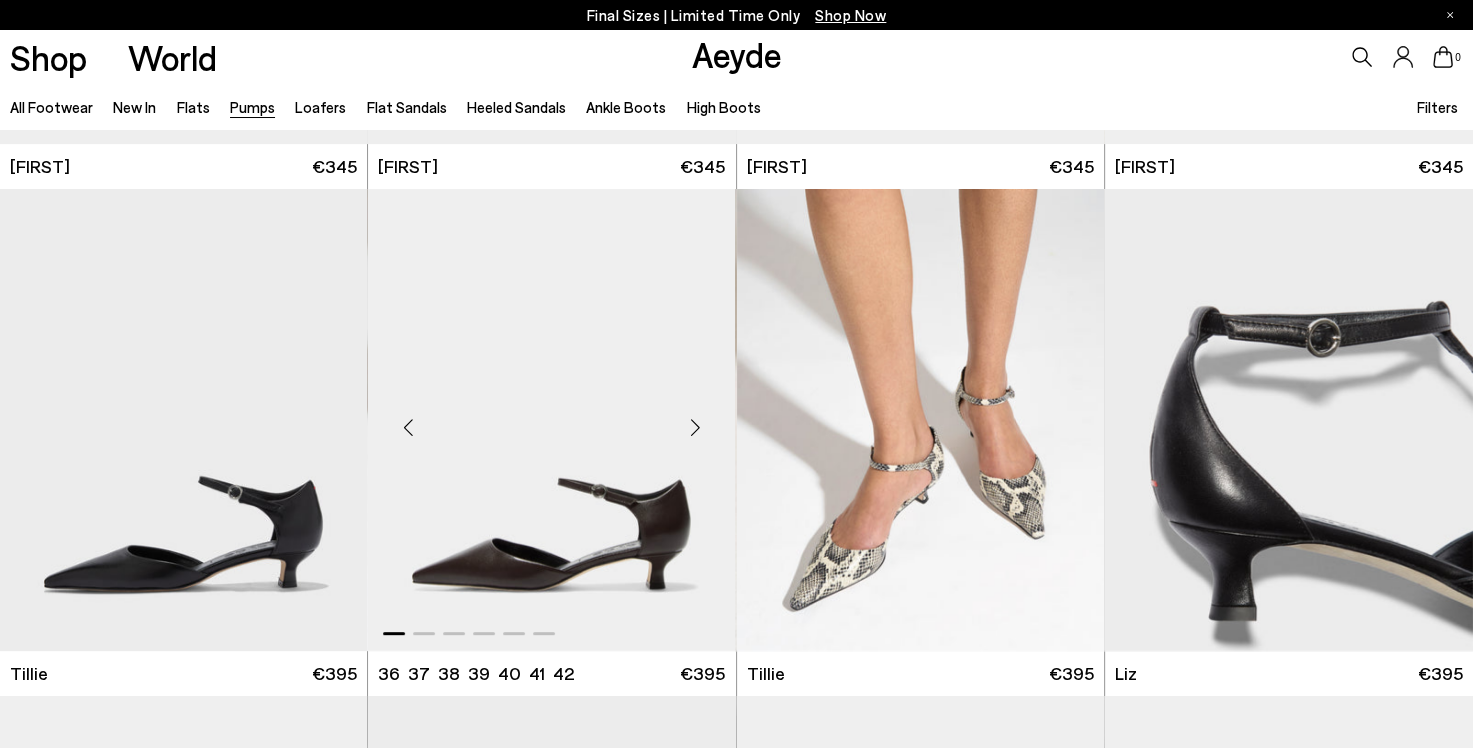 click at bounding box center (696, 428) 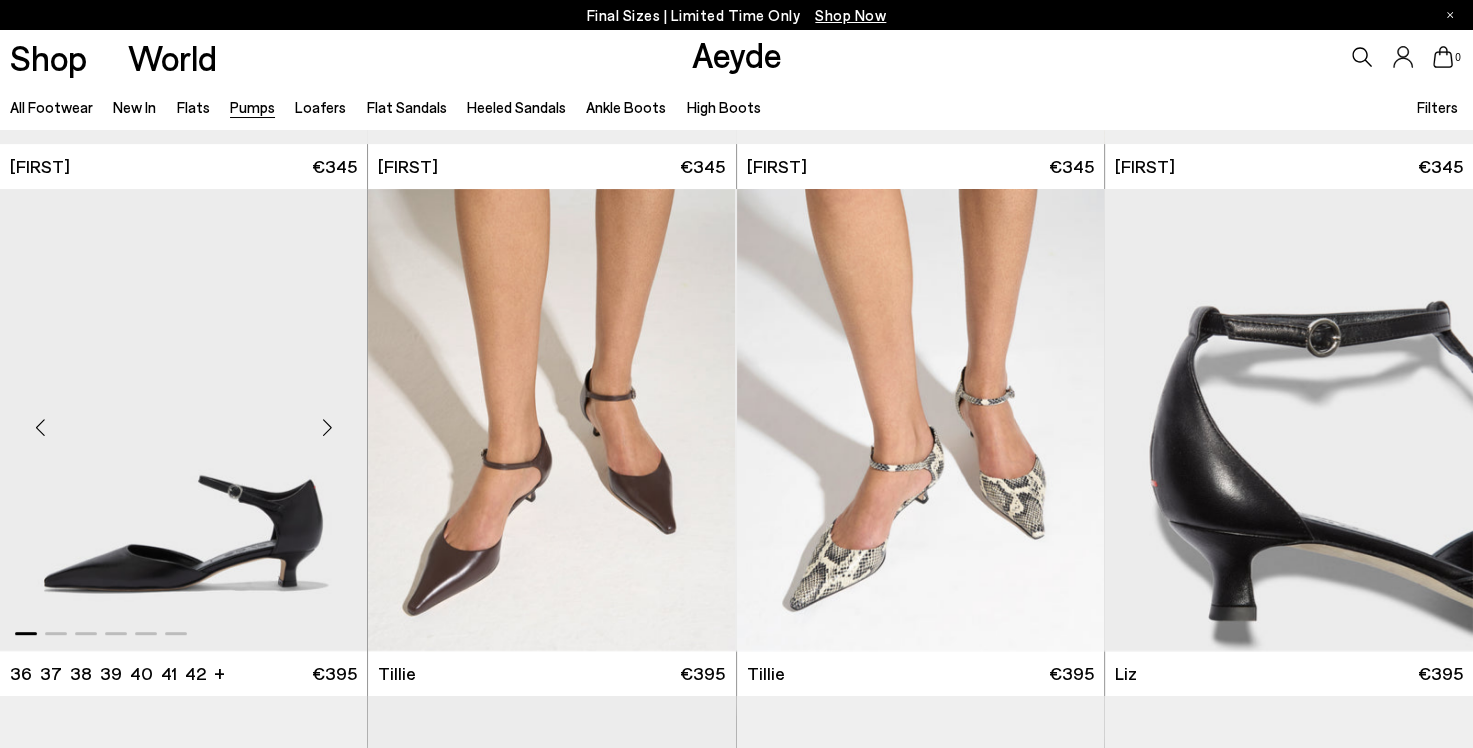 click at bounding box center [327, 428] 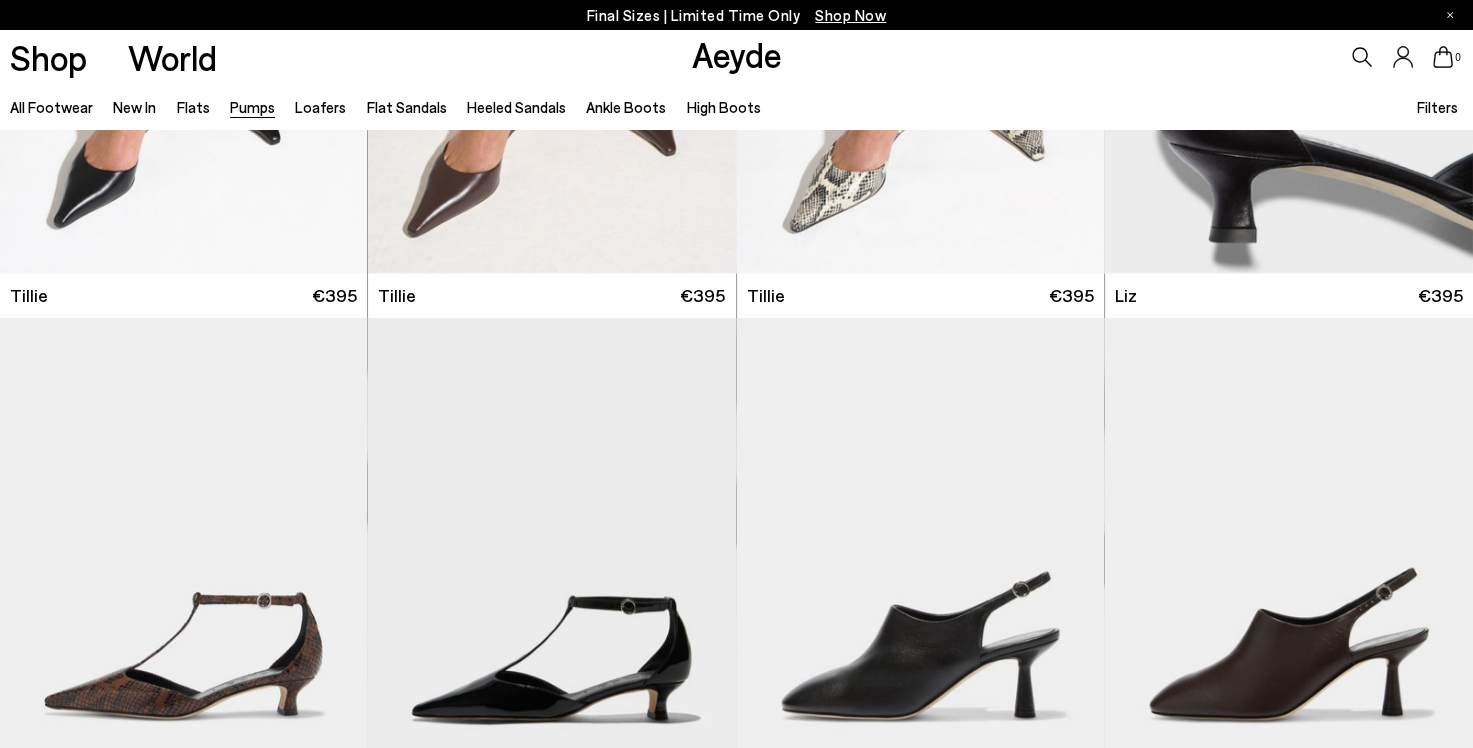 scroll, scrollTop: 945, scrollLeft: 0, axis: vertical 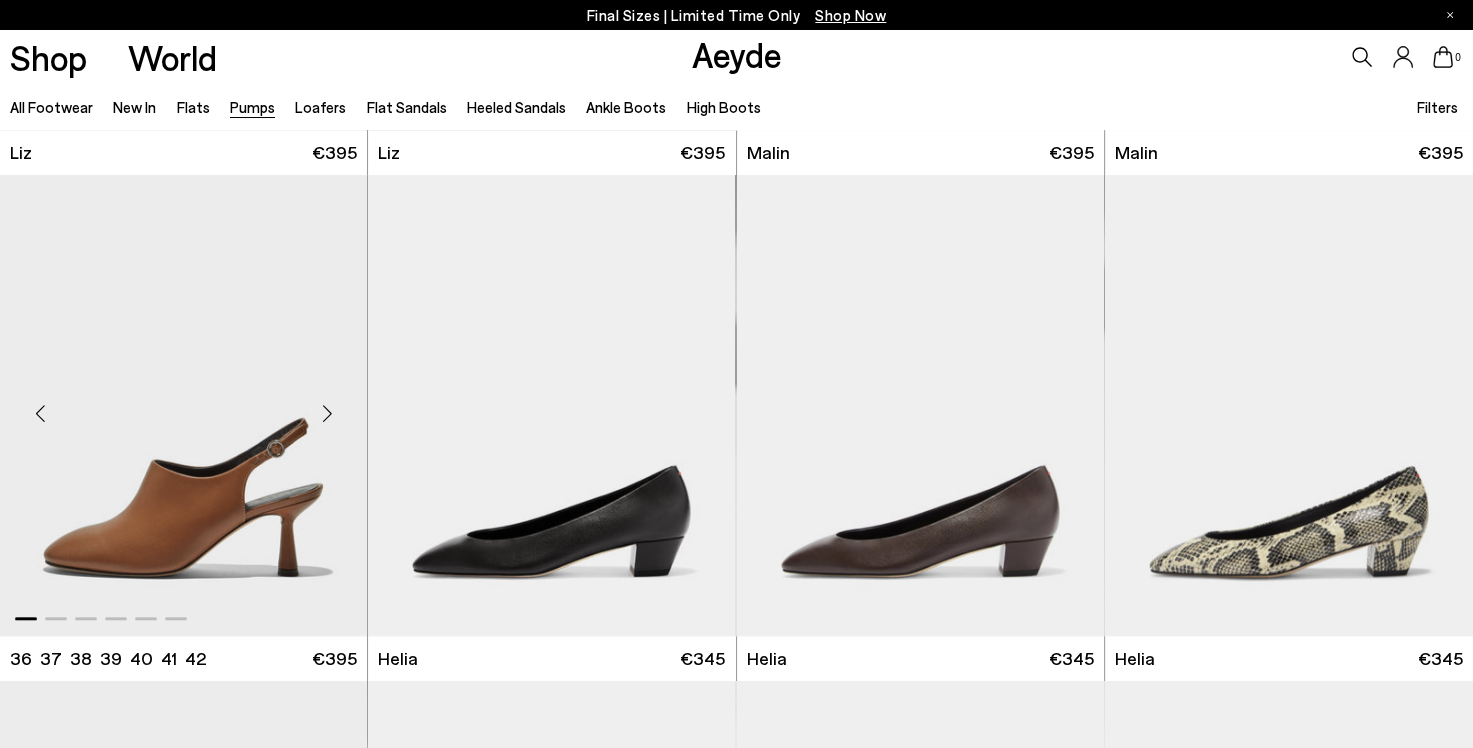 click at bounding box center (327, 413) 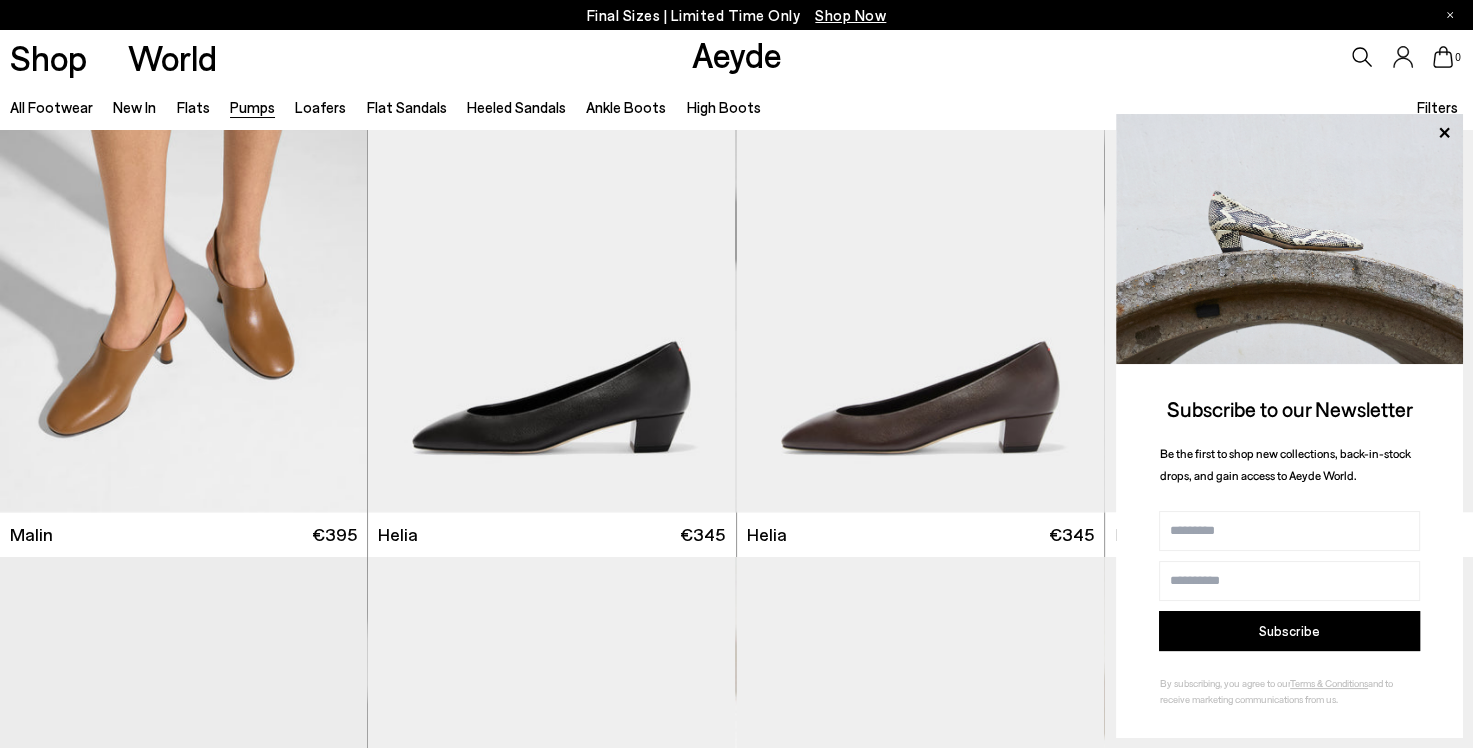 scroll, scrollTop: 1655, scrollLeft: 0, axis: vertical 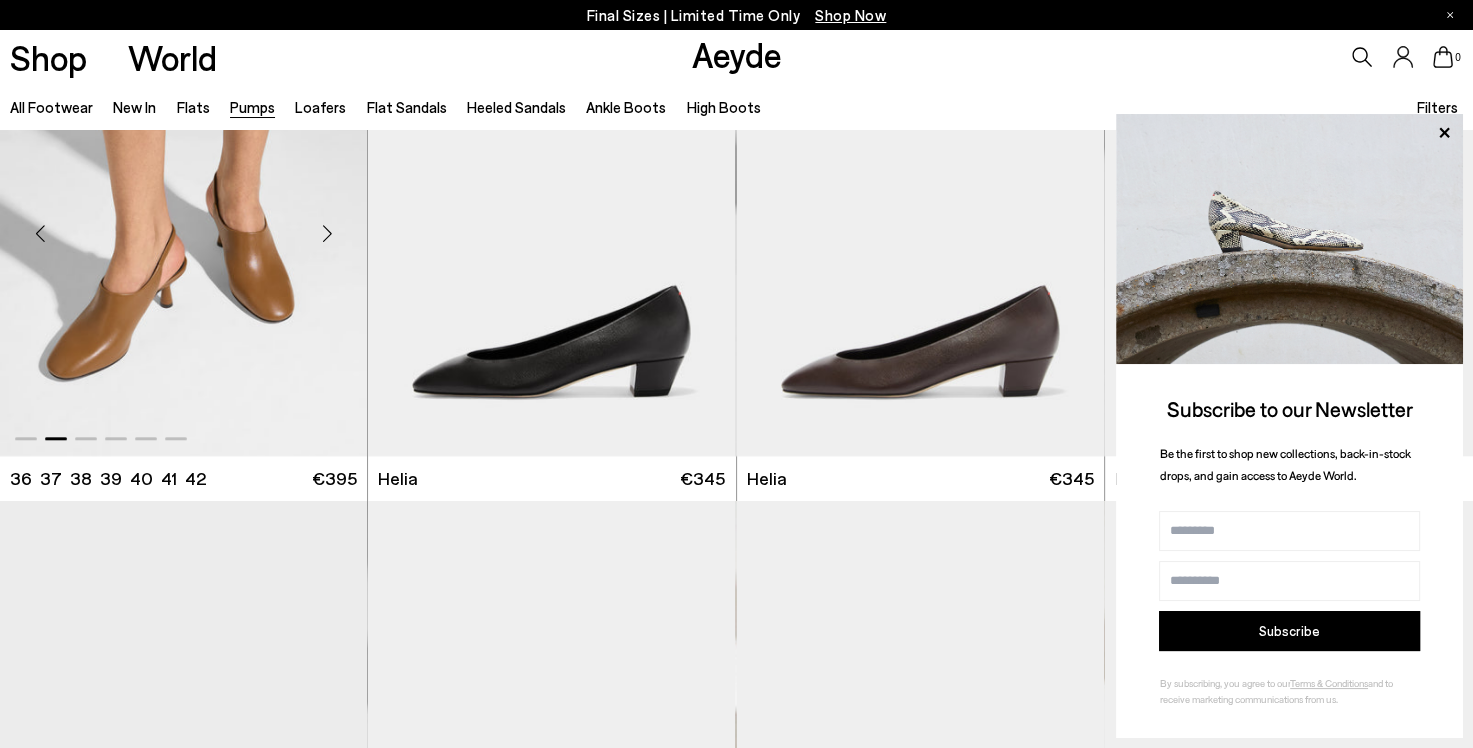 click at bounding box center [327, 233] 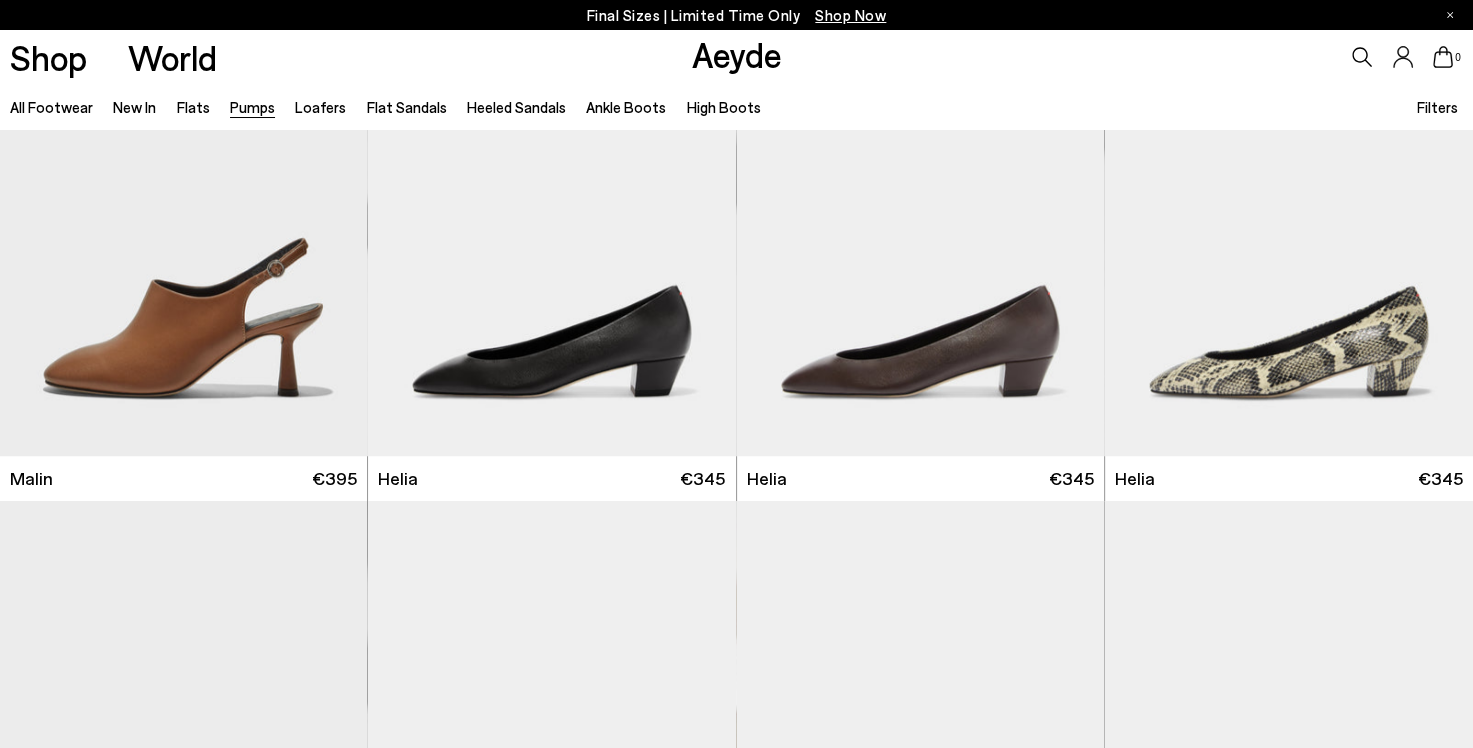 scroll, scrollTop: 1655, scrollLeft: 0, axis: vertical 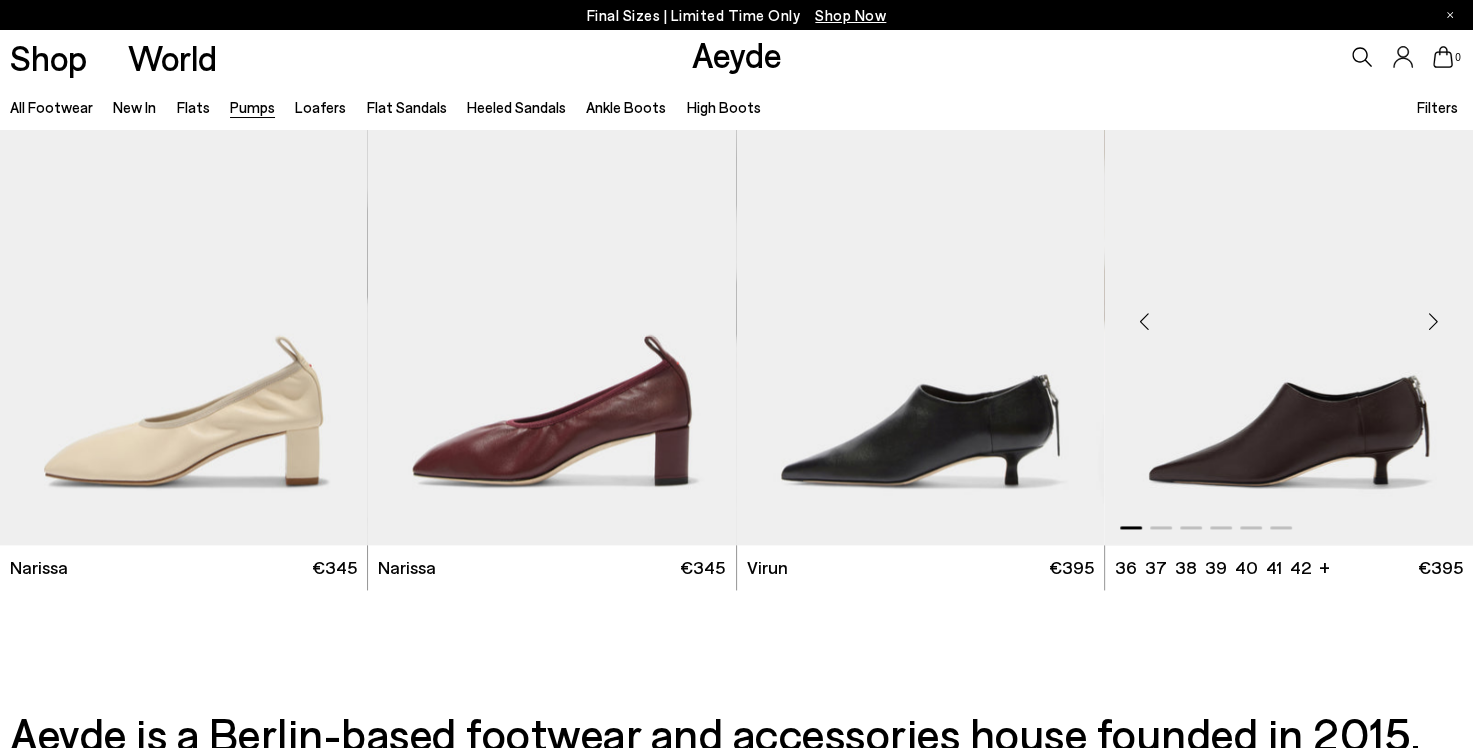 click at bounding box center [1433, 322] 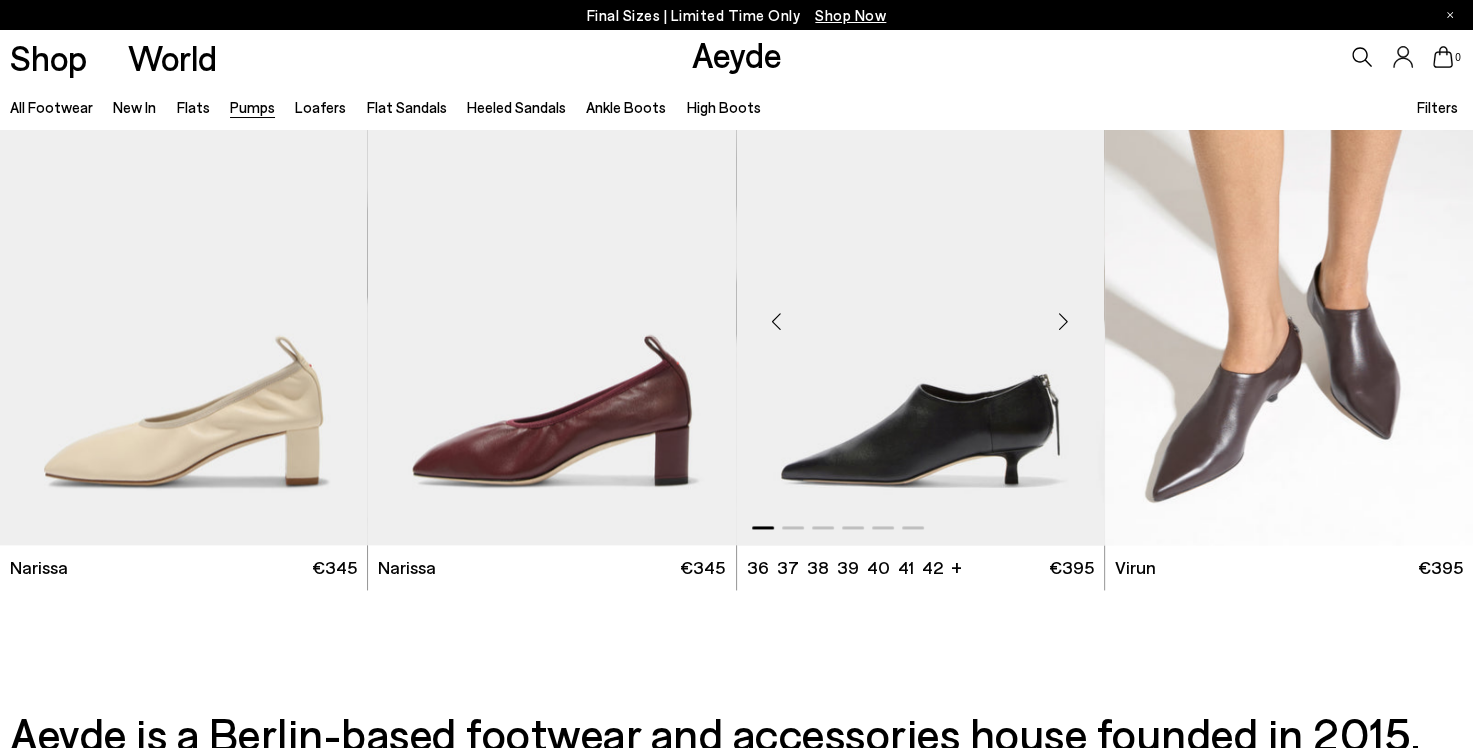 click at bounding box center [1064, 322] 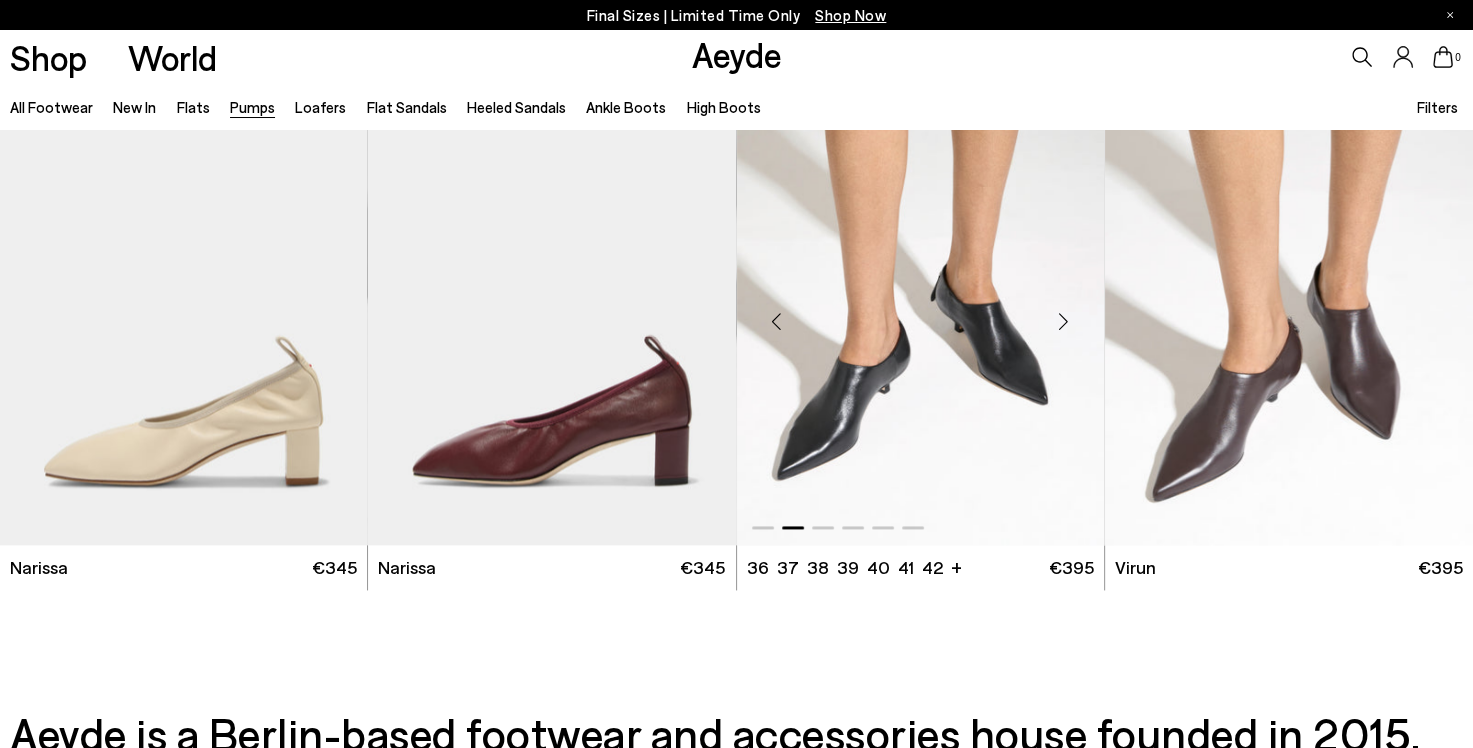 click at bounding box center (1064, 322) 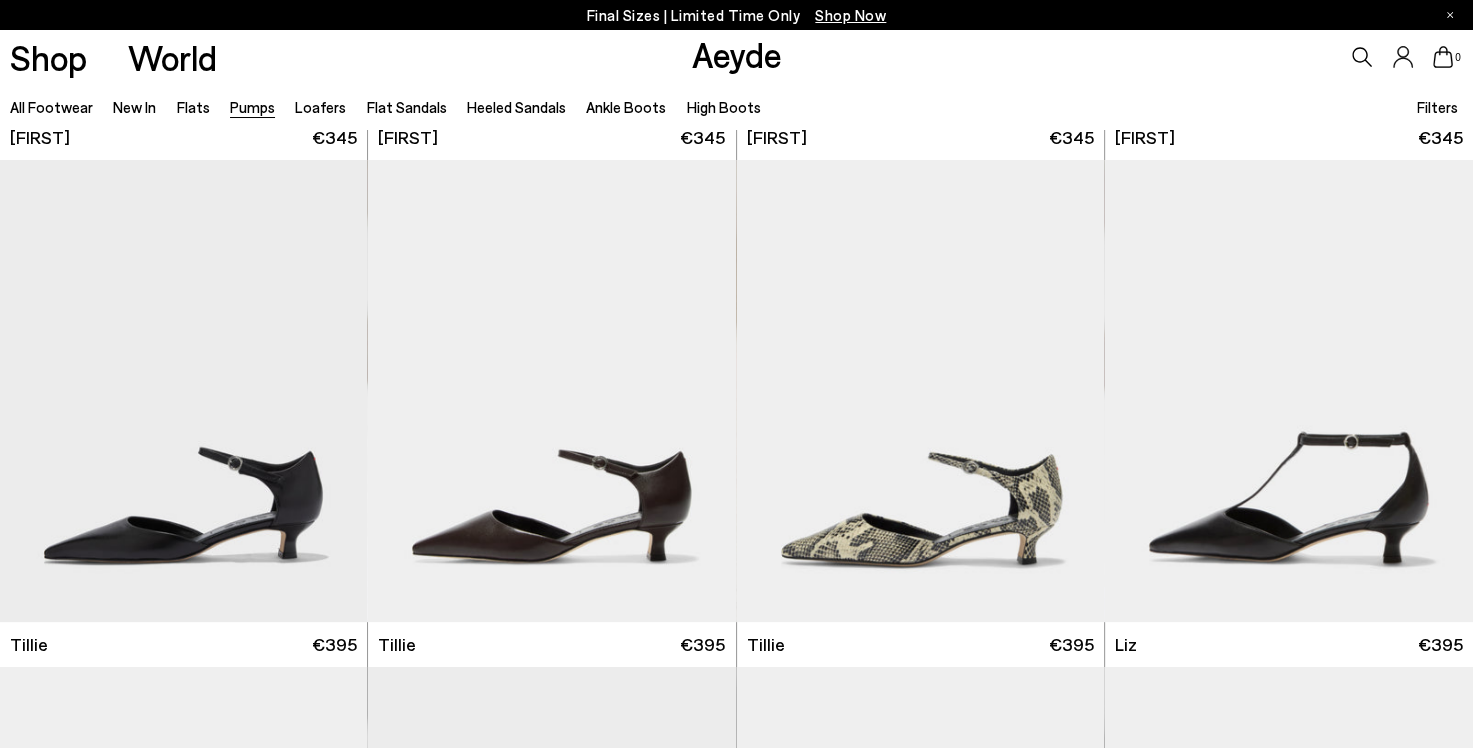 scroll, scrollTop: 0, scrollLeft: 0, axis: both 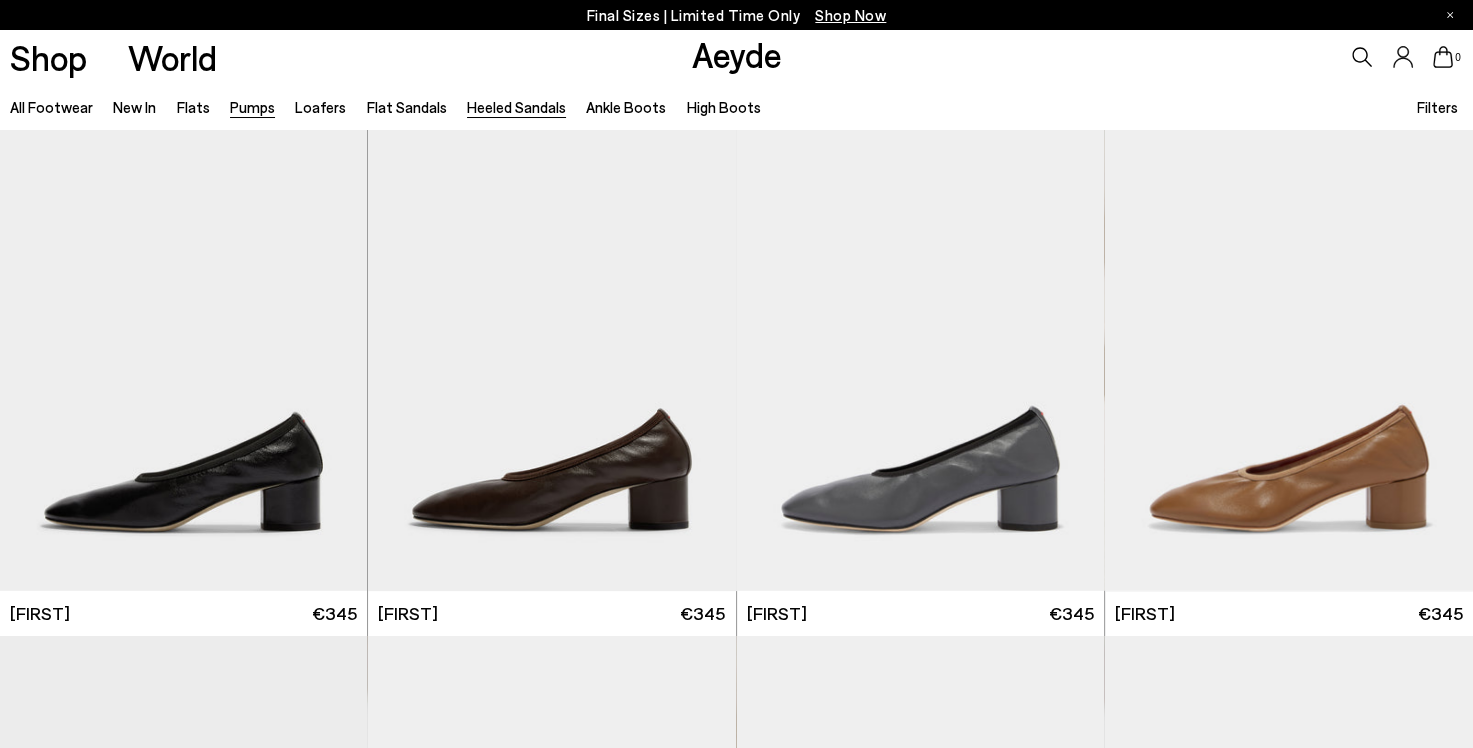 click on "Heeled Sandals" at bounding box center [516, 107] 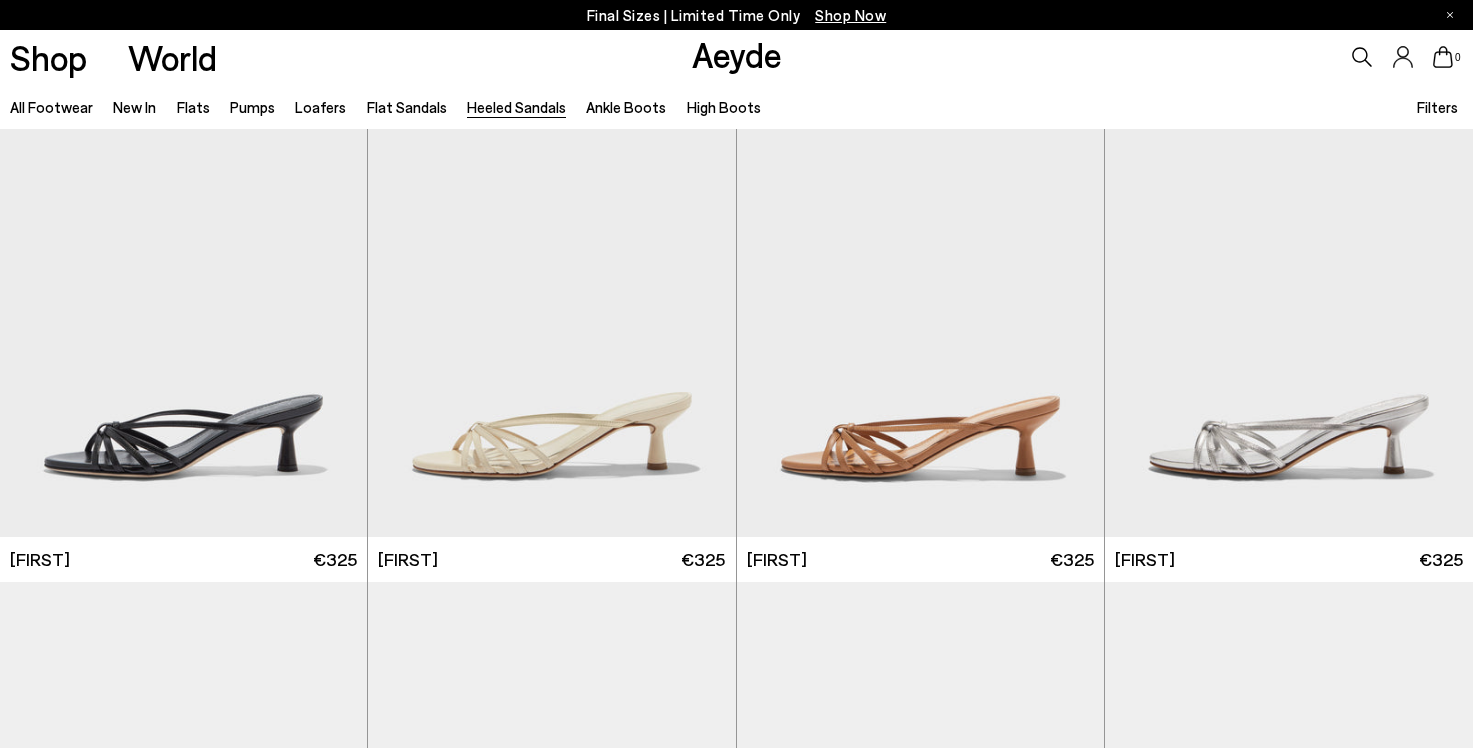 scroll, scrollTop: 0, scrollLeft: 0, axis: both 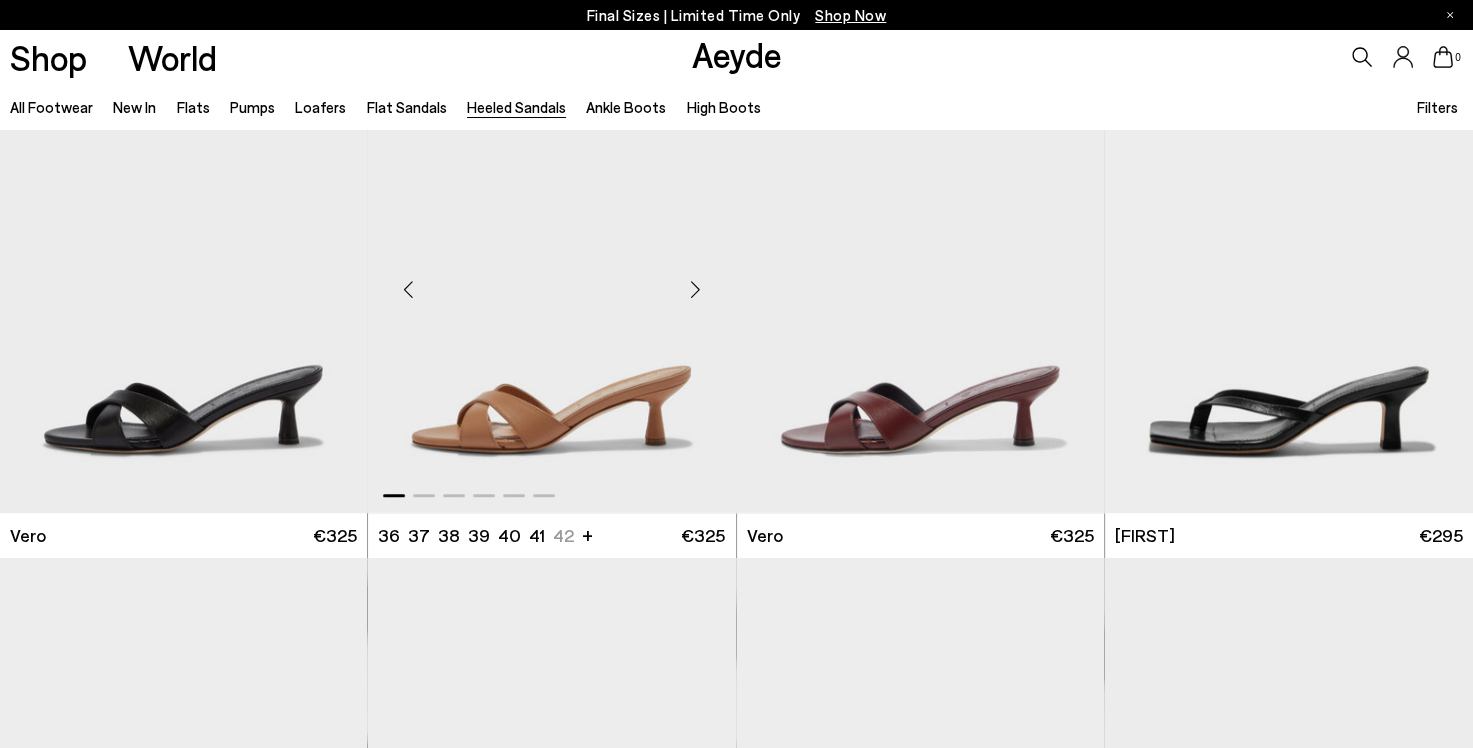 click at bounding box center (696, 290) 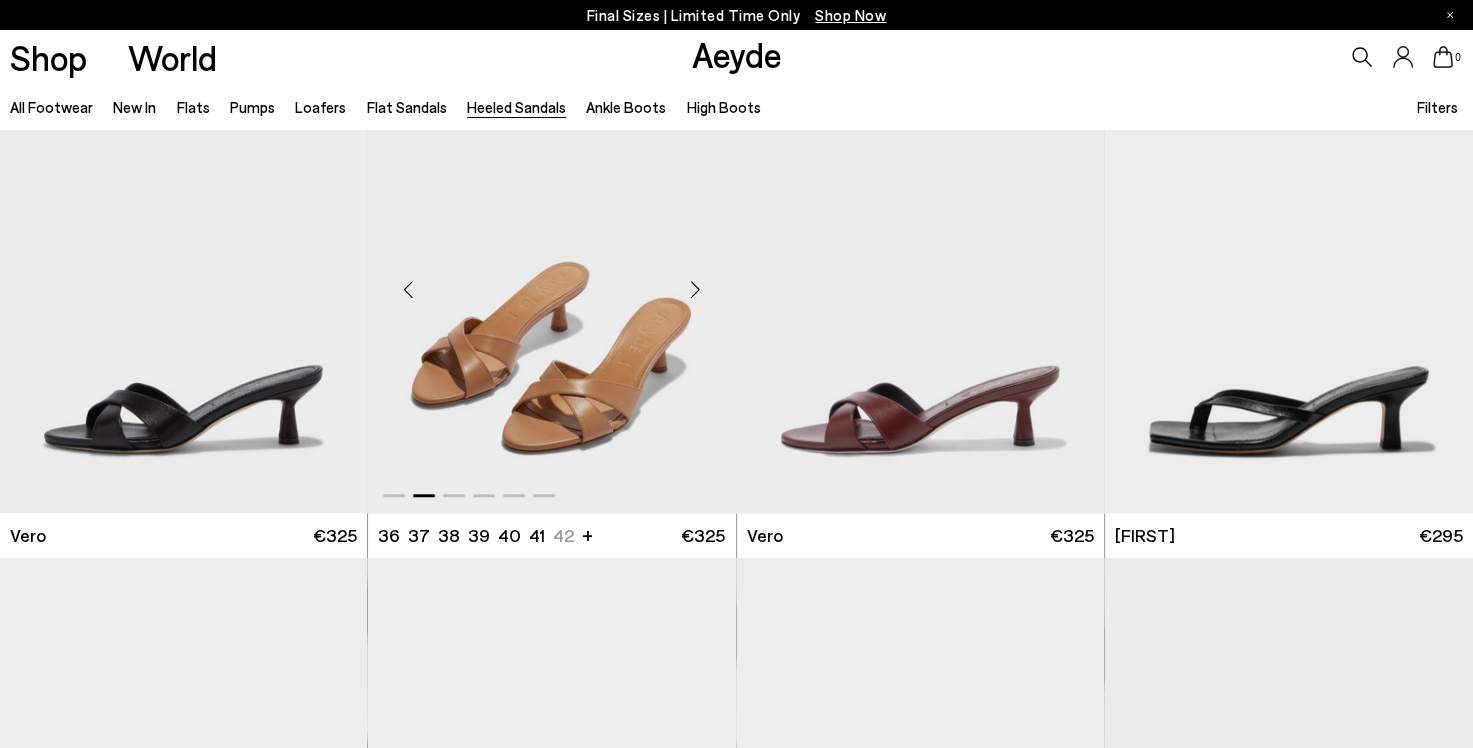 click at bounding box center [696, 290] 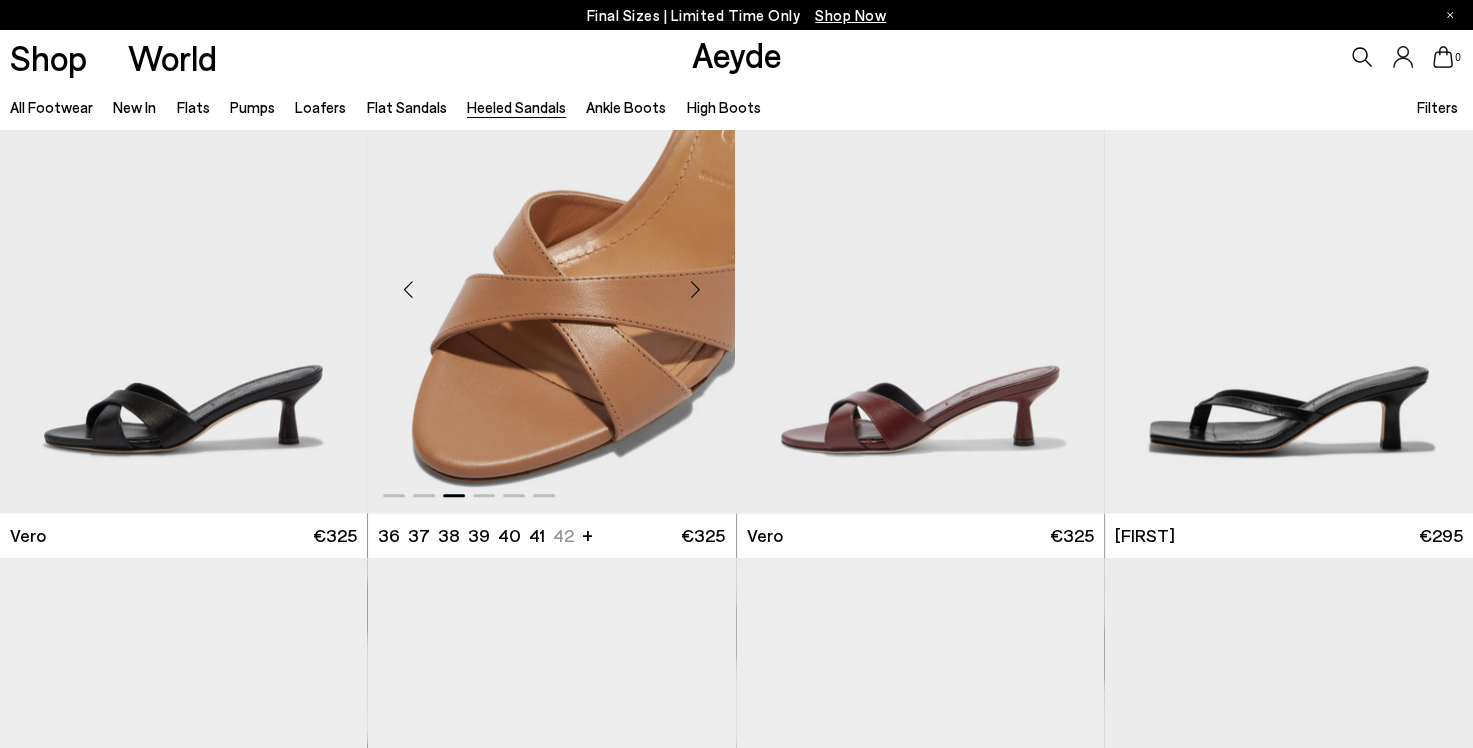 click at bounding box center (696, 290) 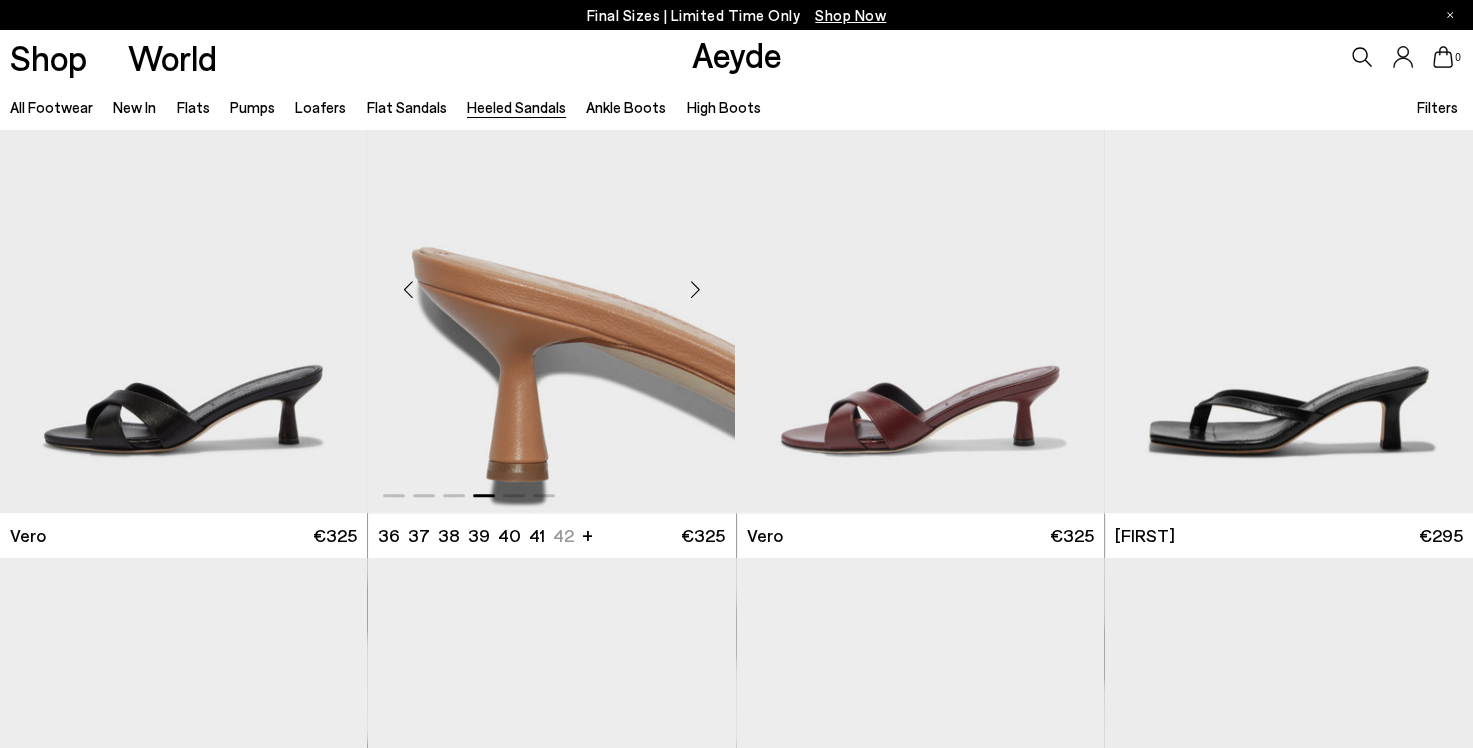 click at bounding box center (696, 290) 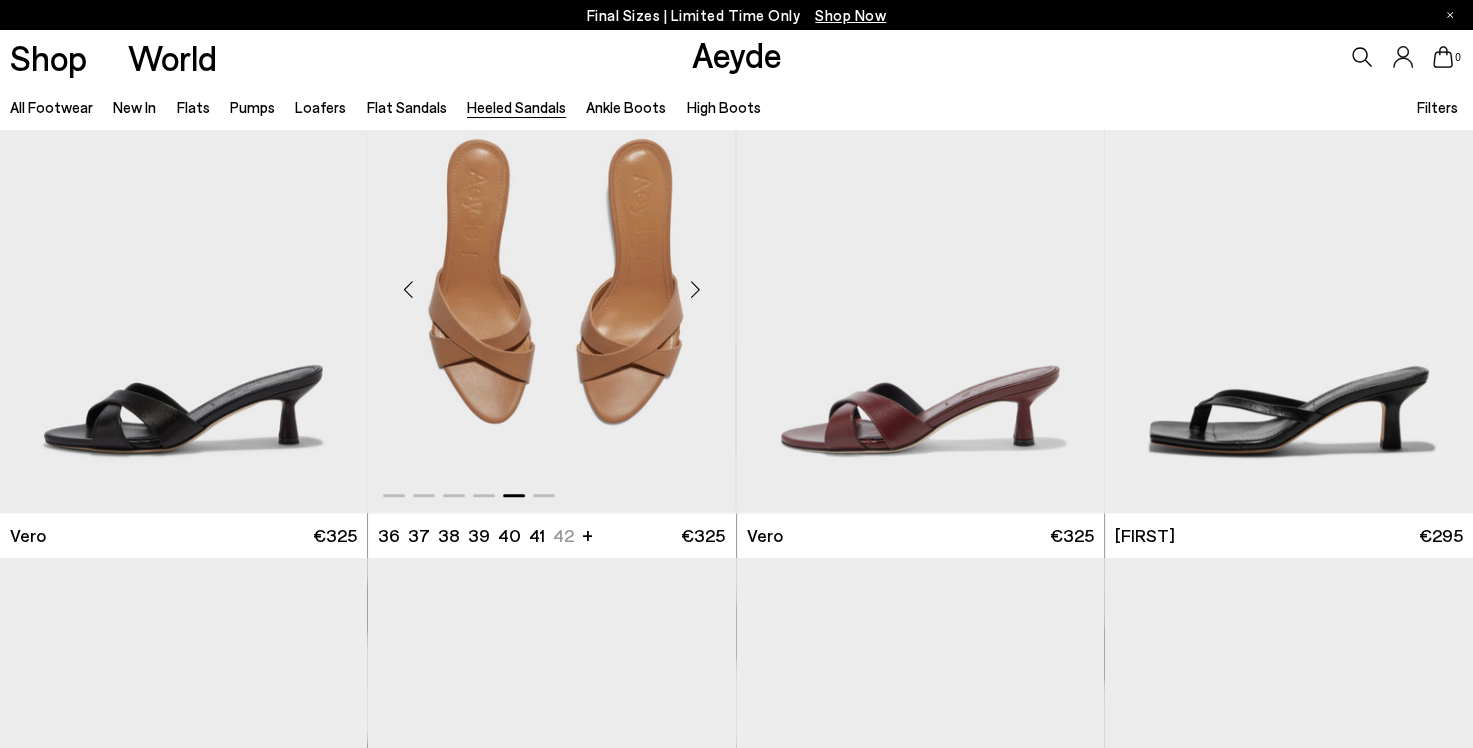 click at bounding box center (696, 290) 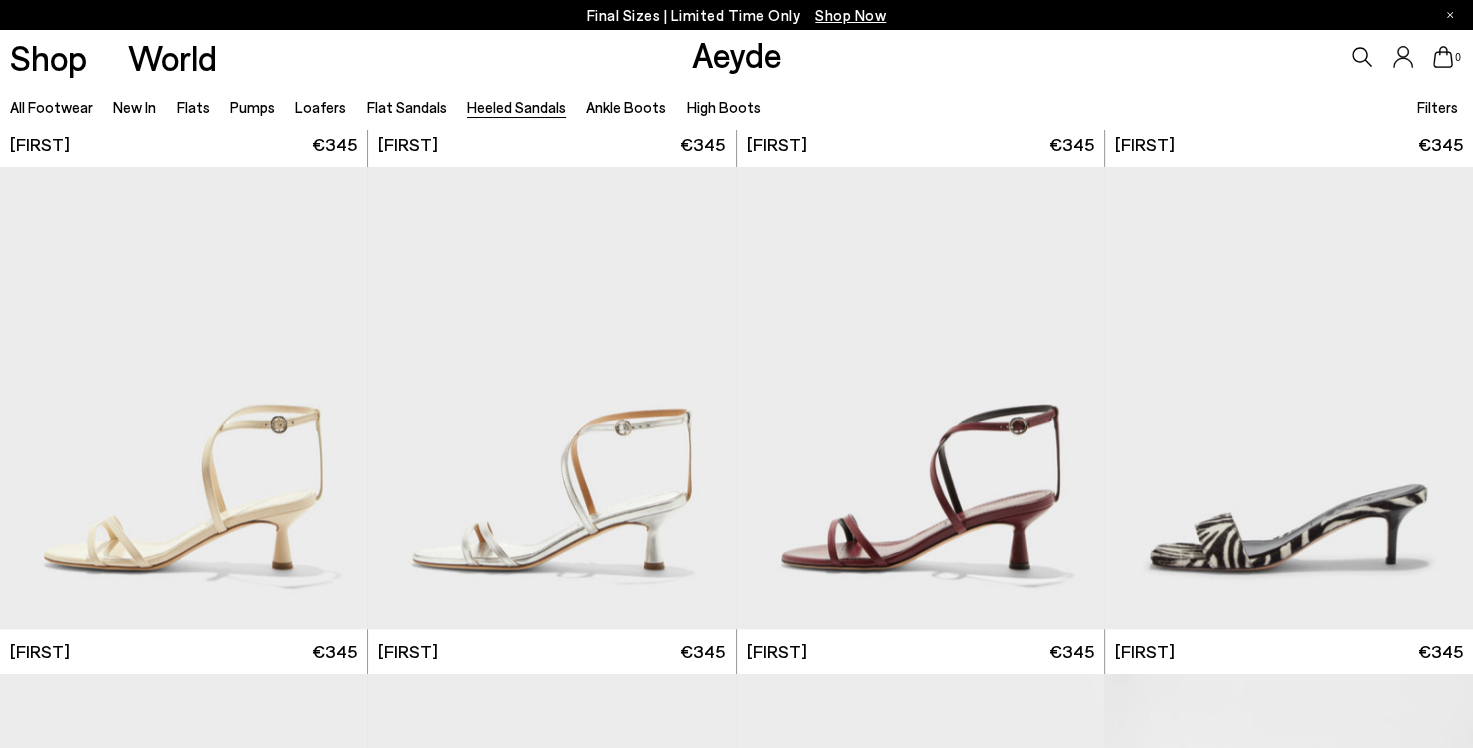 scroll, scrollTop: 2536, scrollLeft: 0, axis: vertical 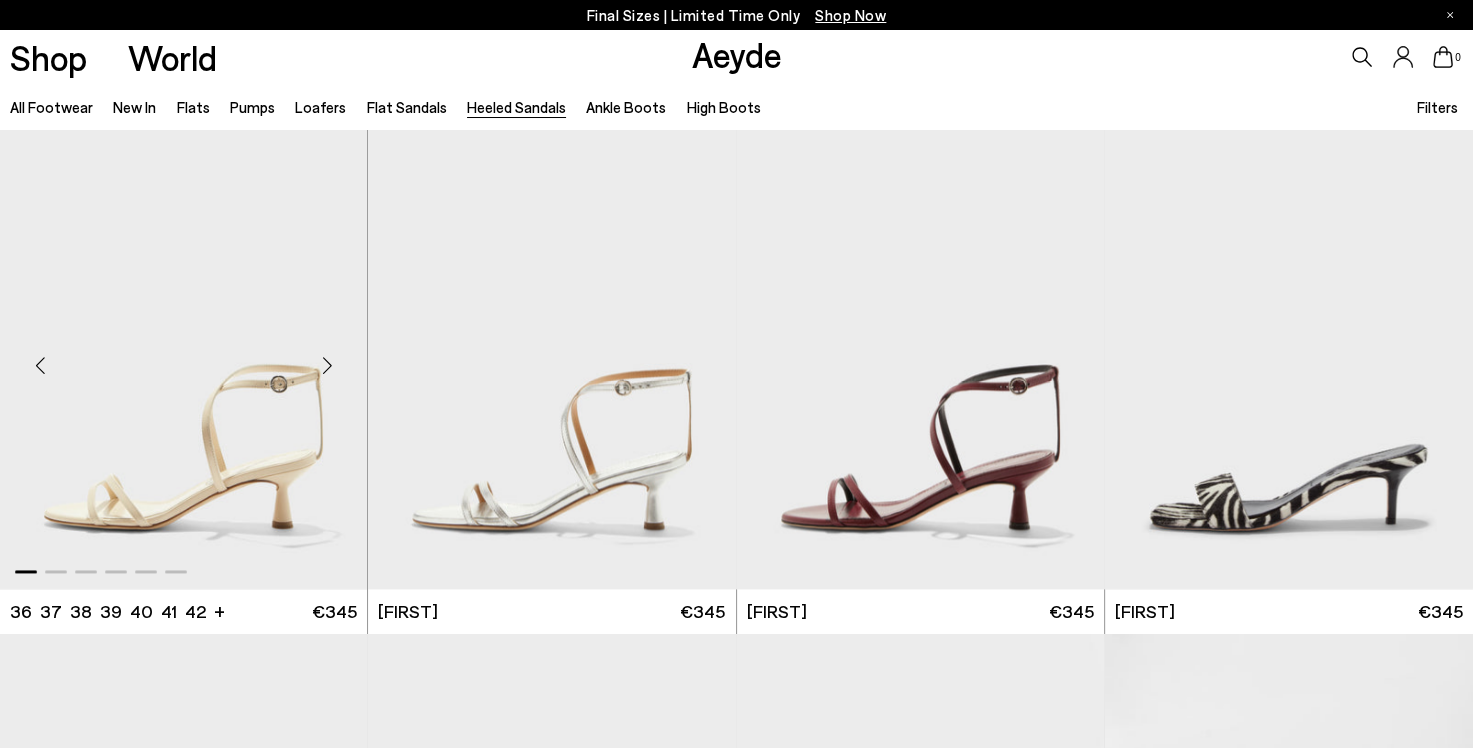 click at bounding box center [327, 366] 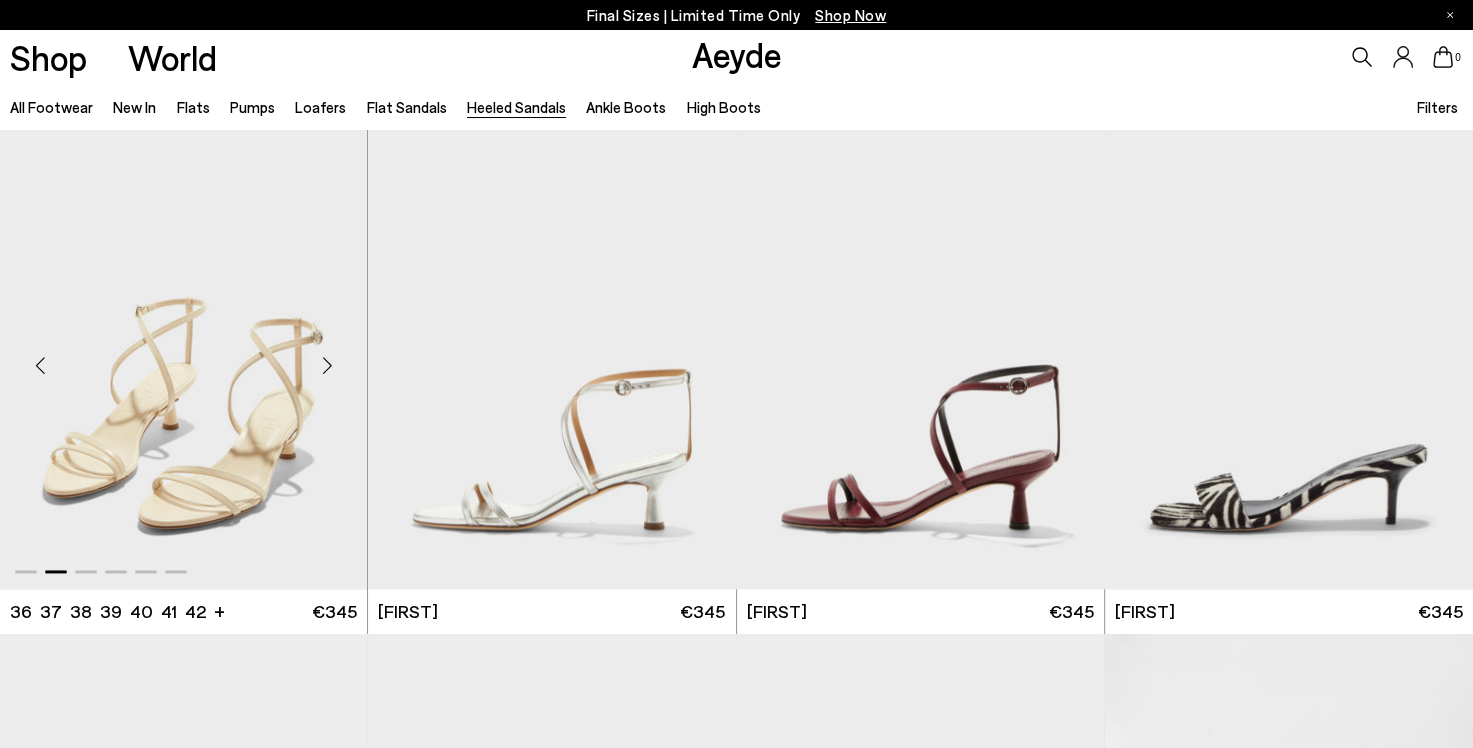 click at bounding box center (327, 366) 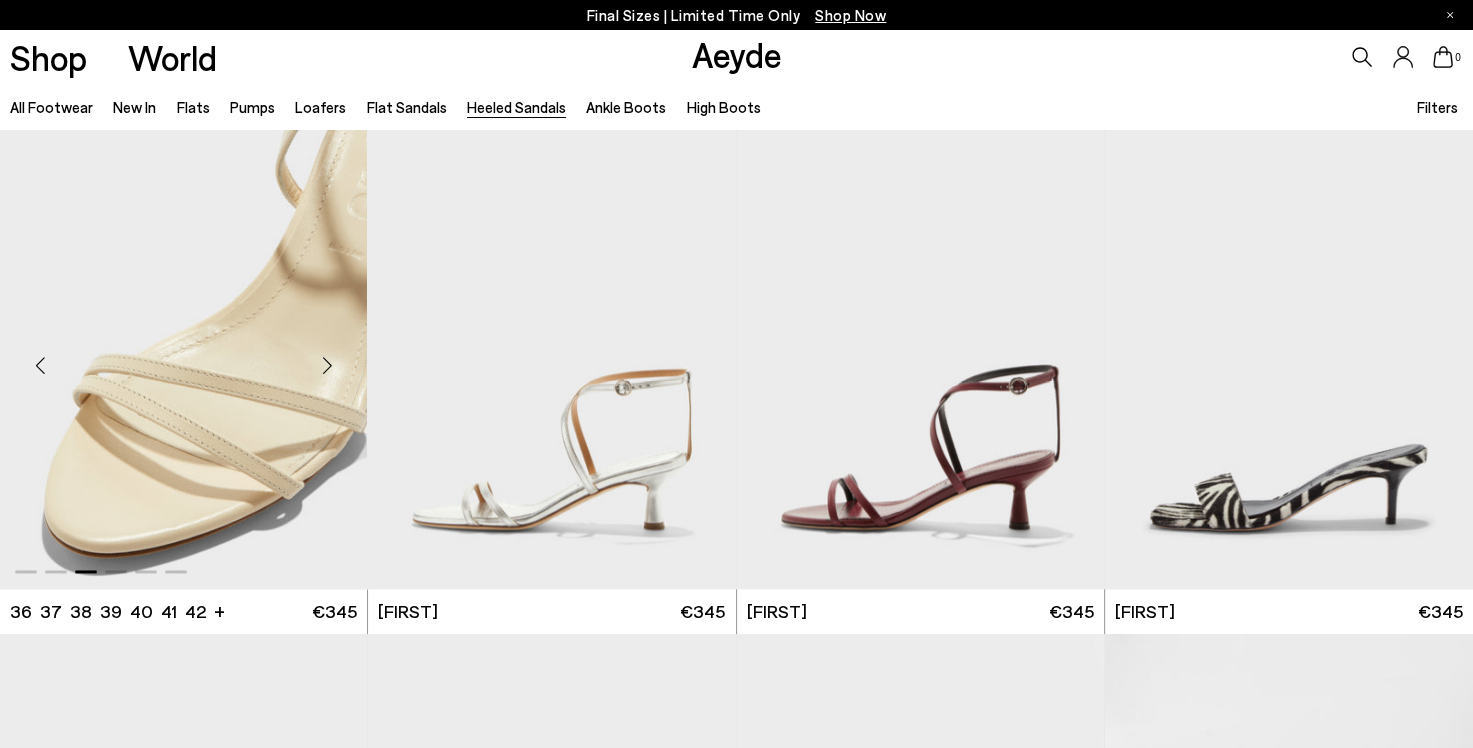 click at bounding box center (327, 366) 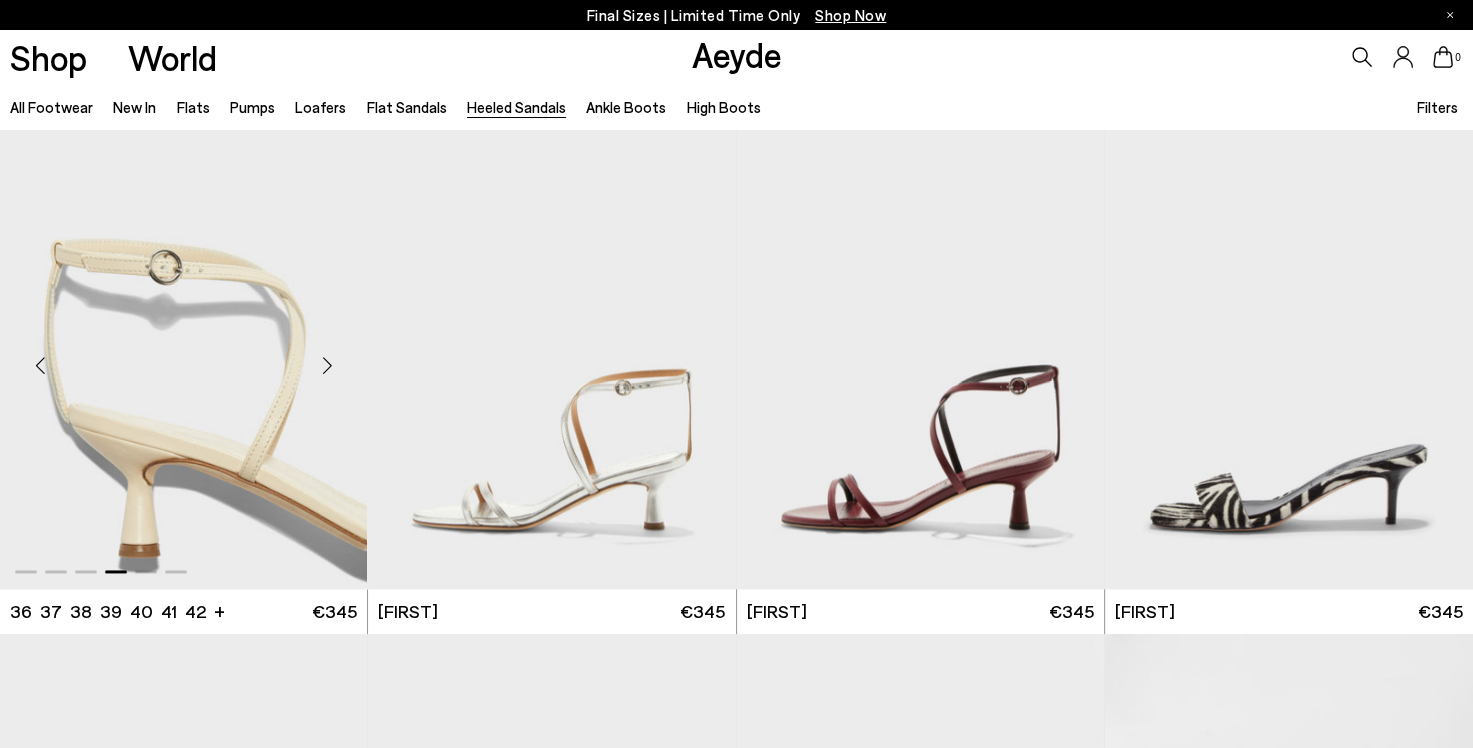 click at bounding box center (327, 366) 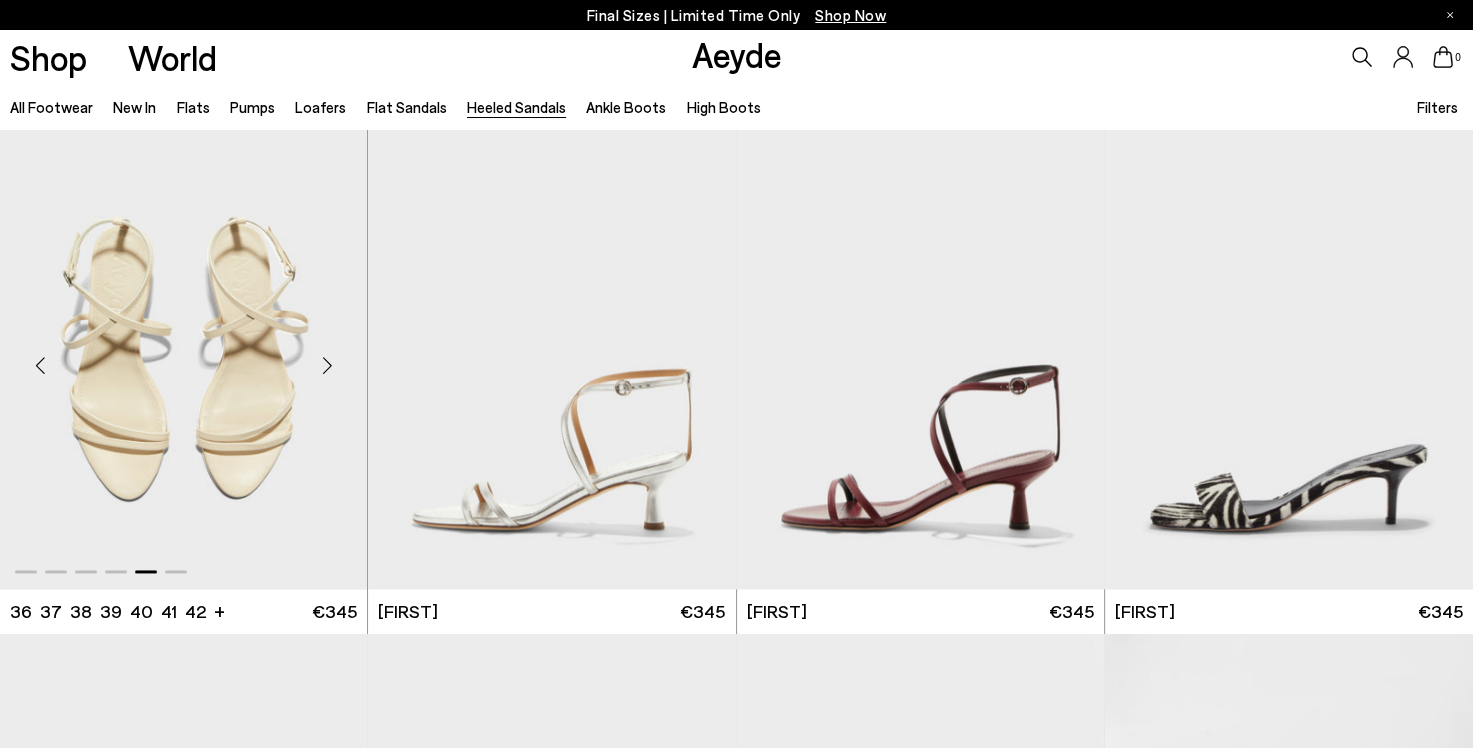 click at bounding box center (327, 366) 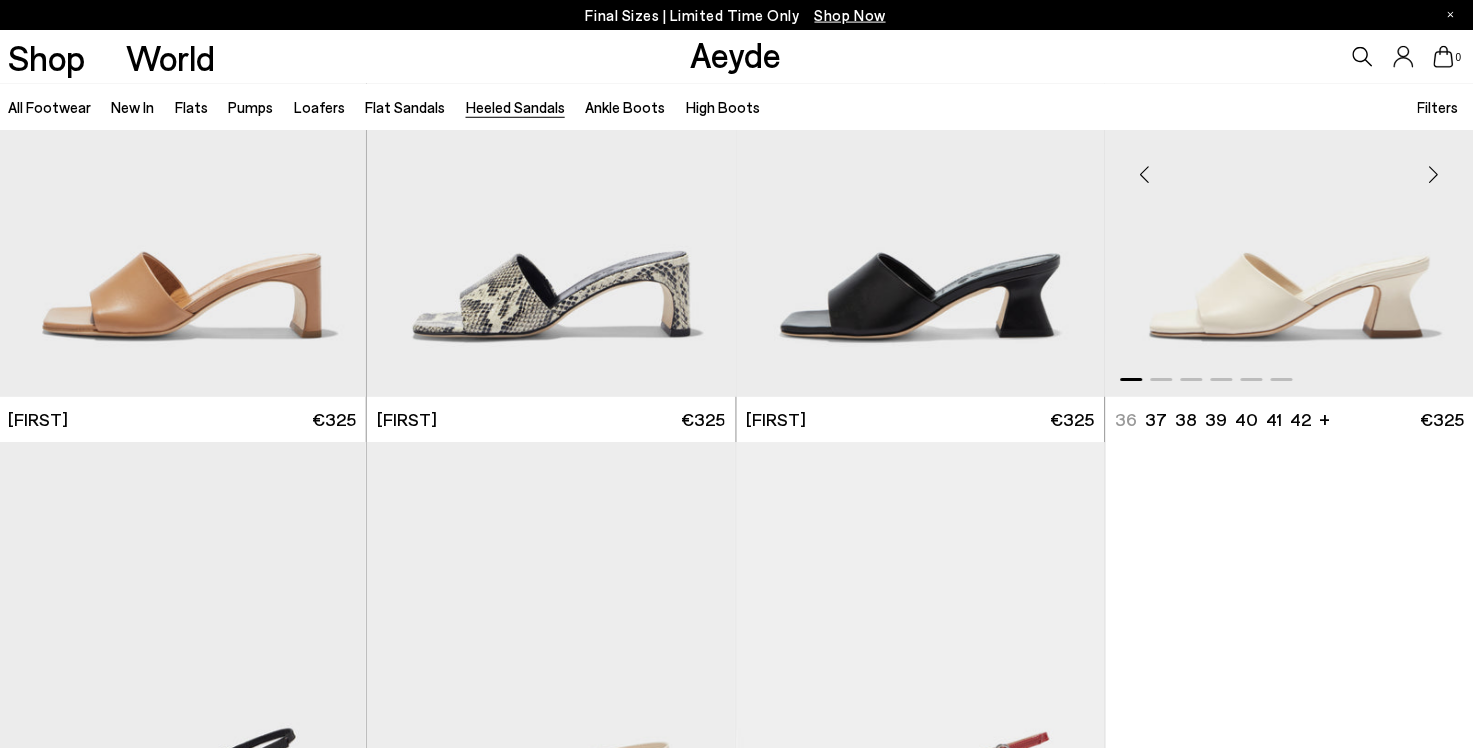 scroll, scrollTop: 4248, scrollLeft: 0, axis: vertical 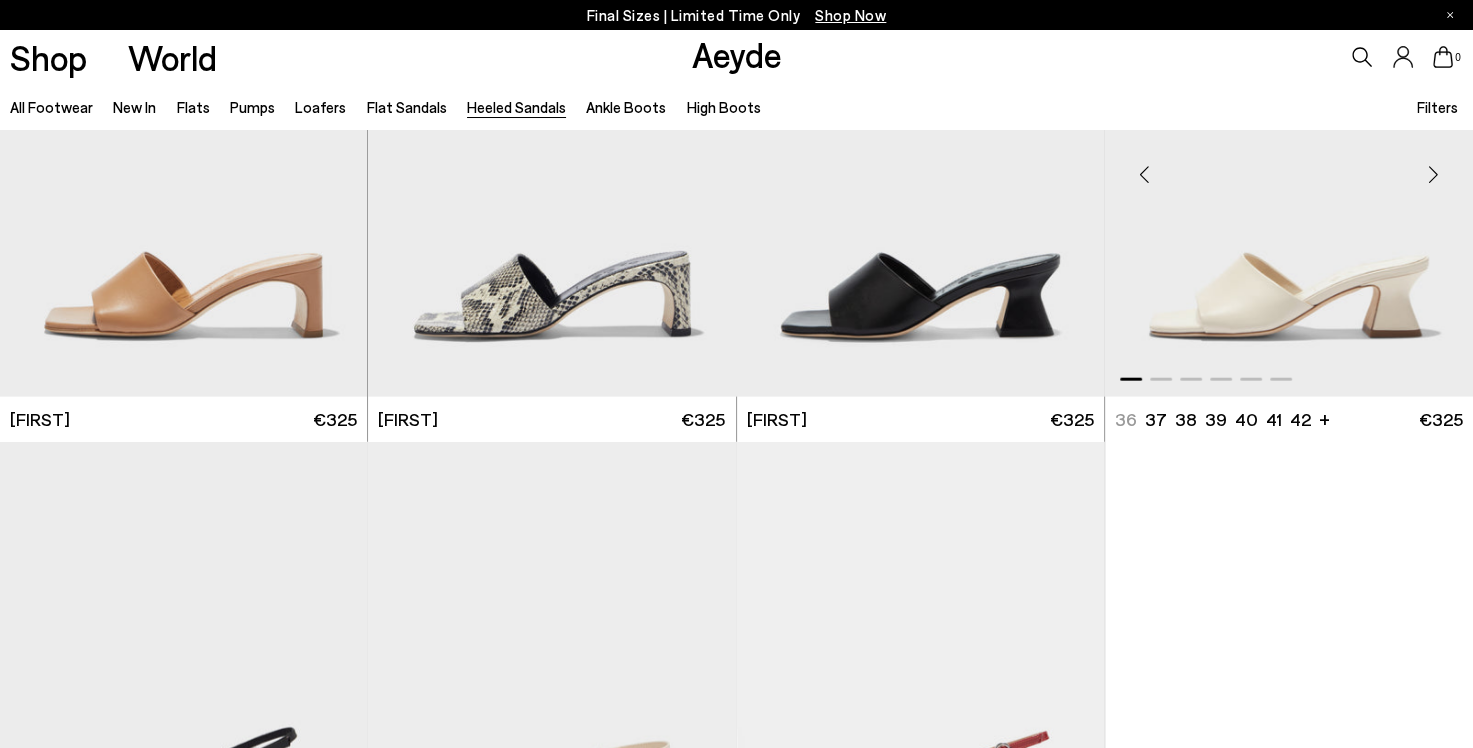 click at bounding box center [1433, 174] 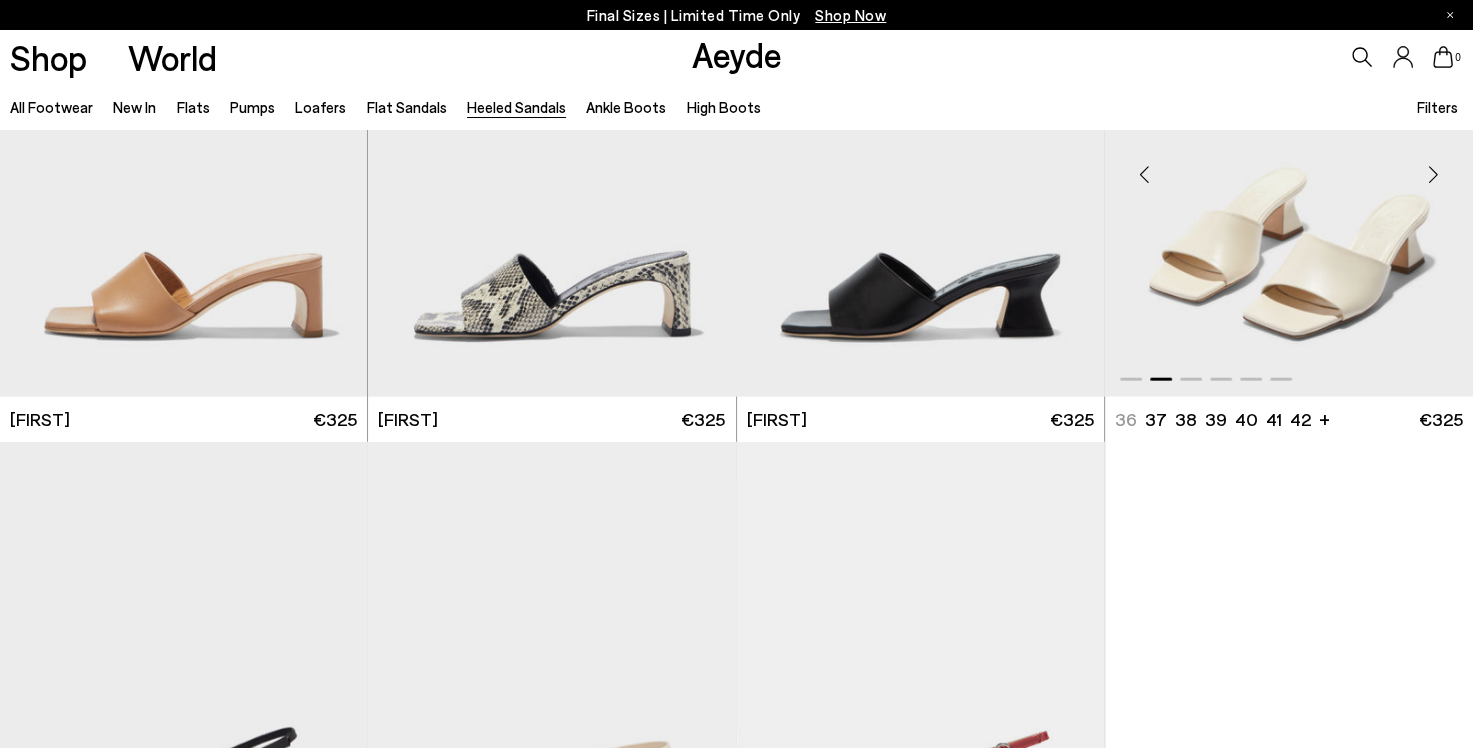click at bounding box center [1433, 174] 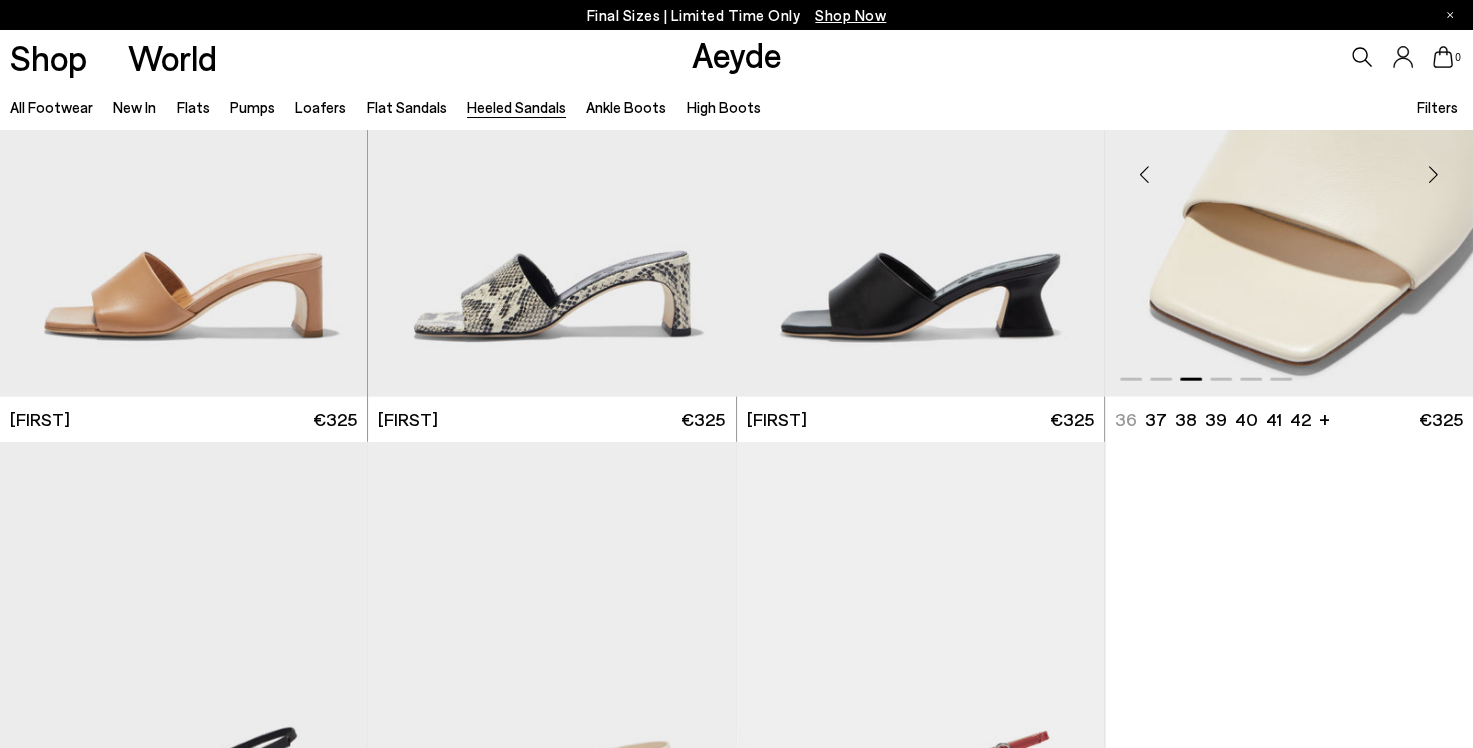 click at bounding box center (1433, 174) 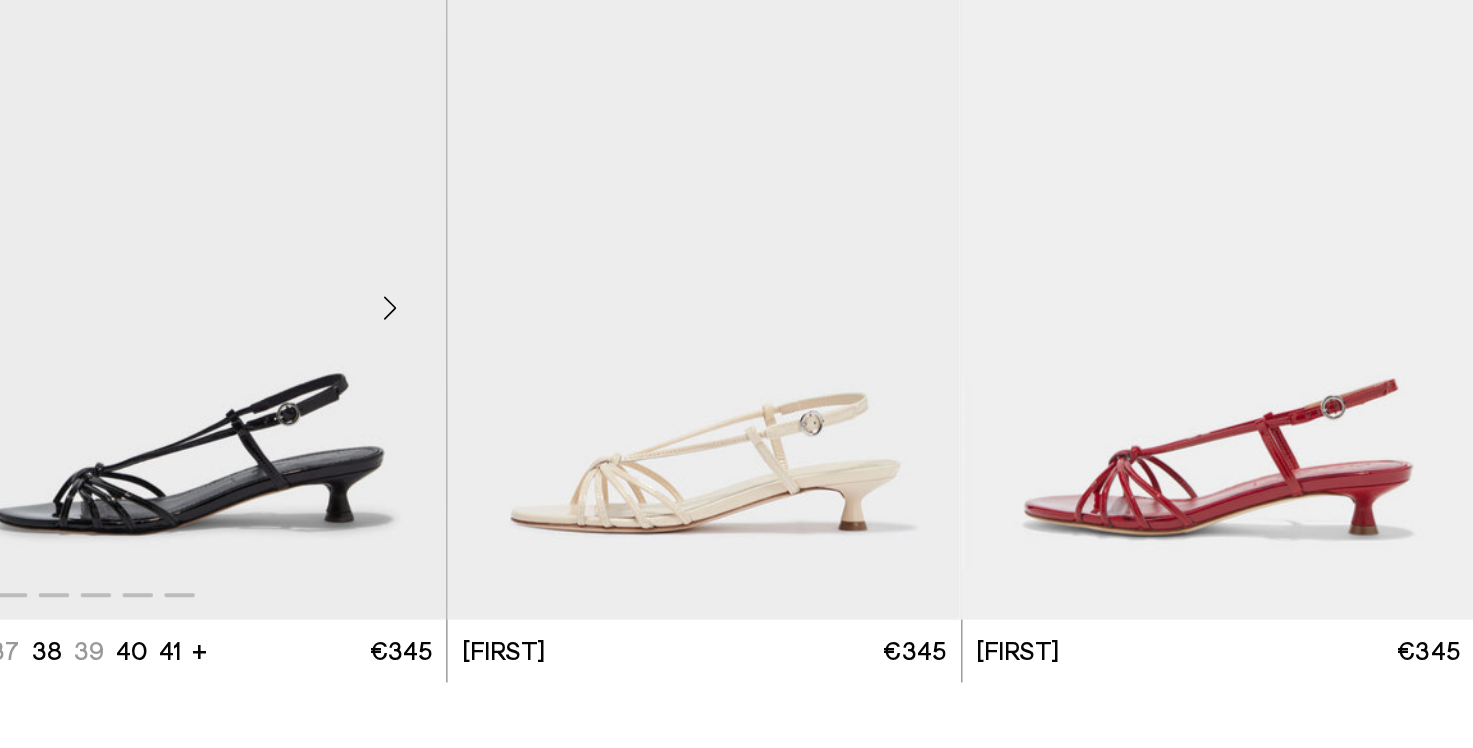 scroll, scrollTop: 4577, scrollLeft: 0, axis: vertical 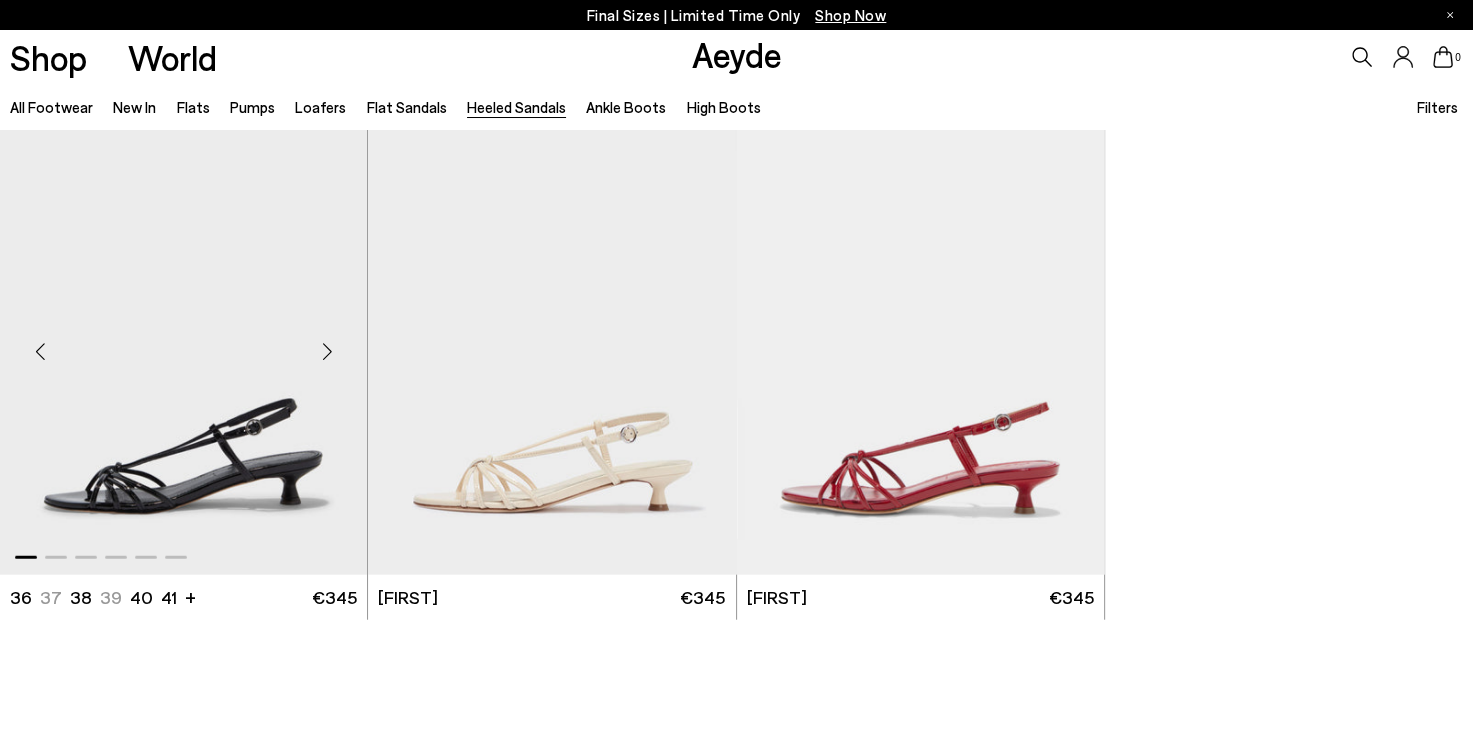 click at bounding box center (327, 352) 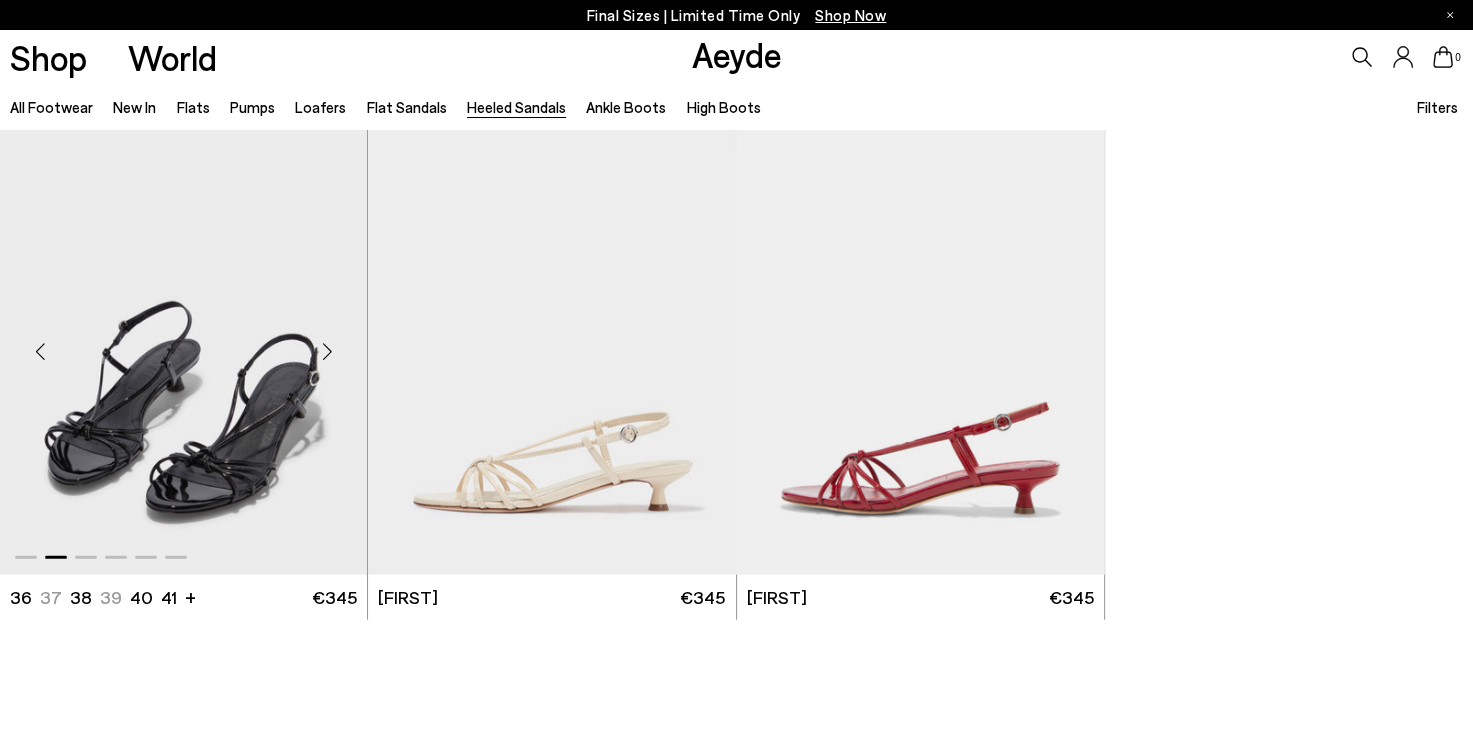 click at bounding box center [327, 352] 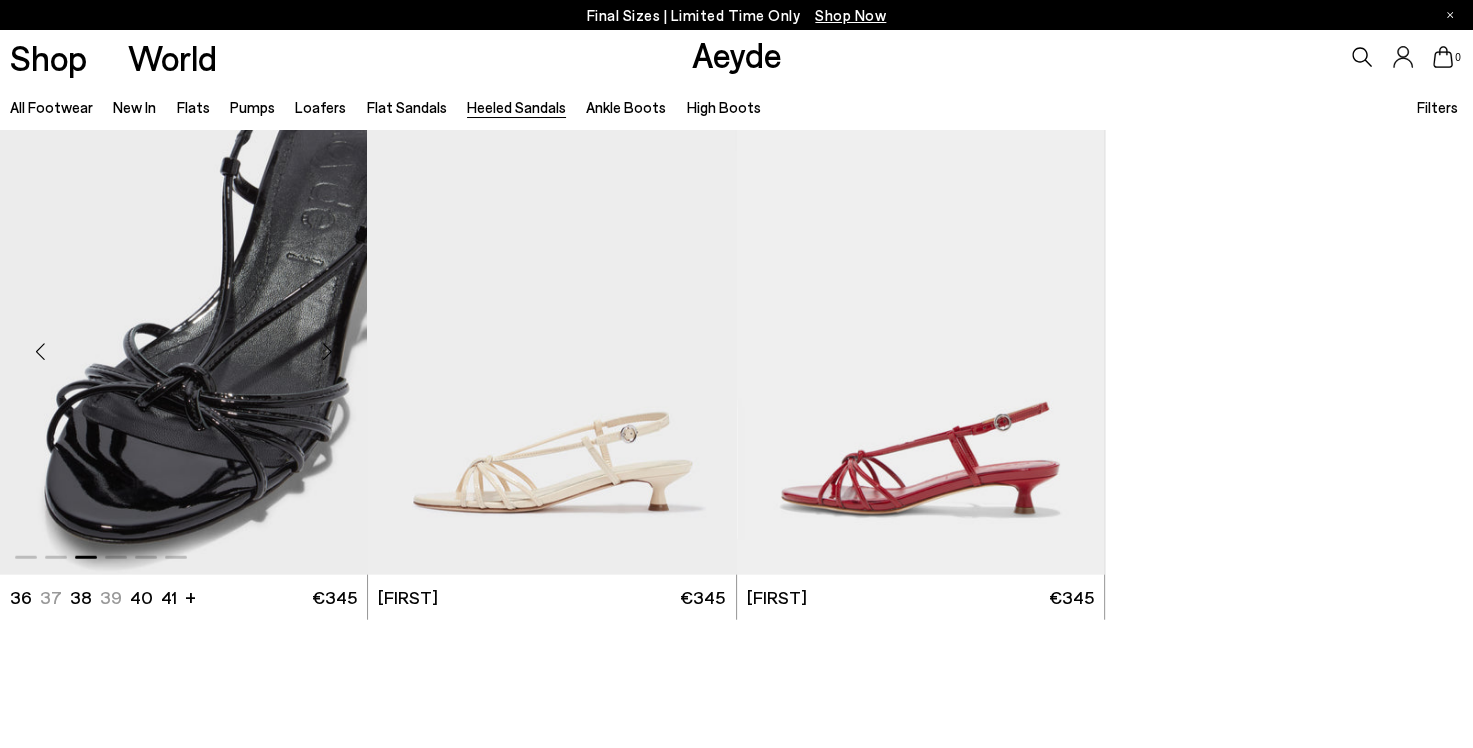 click at bounding box center (327, 352) 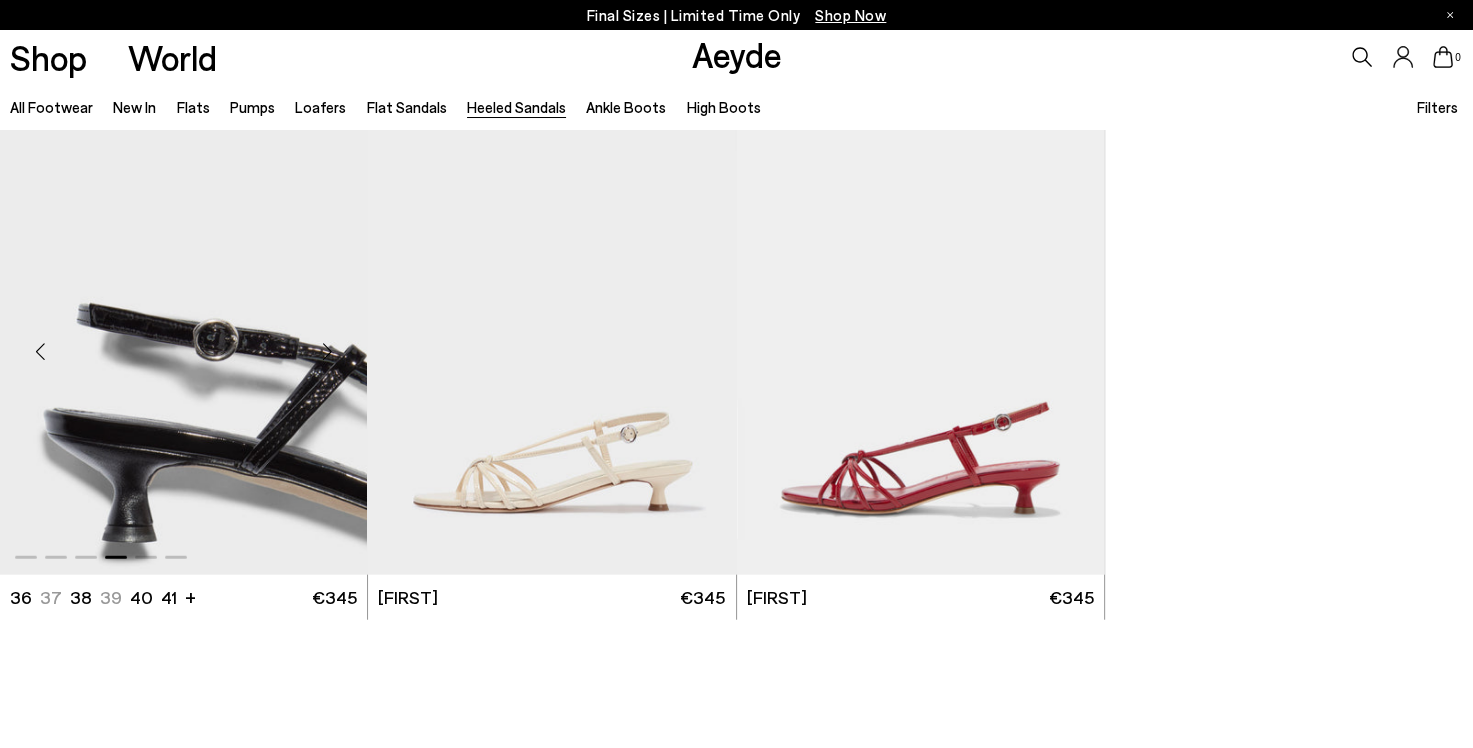 click at bounding box center [327, 352] 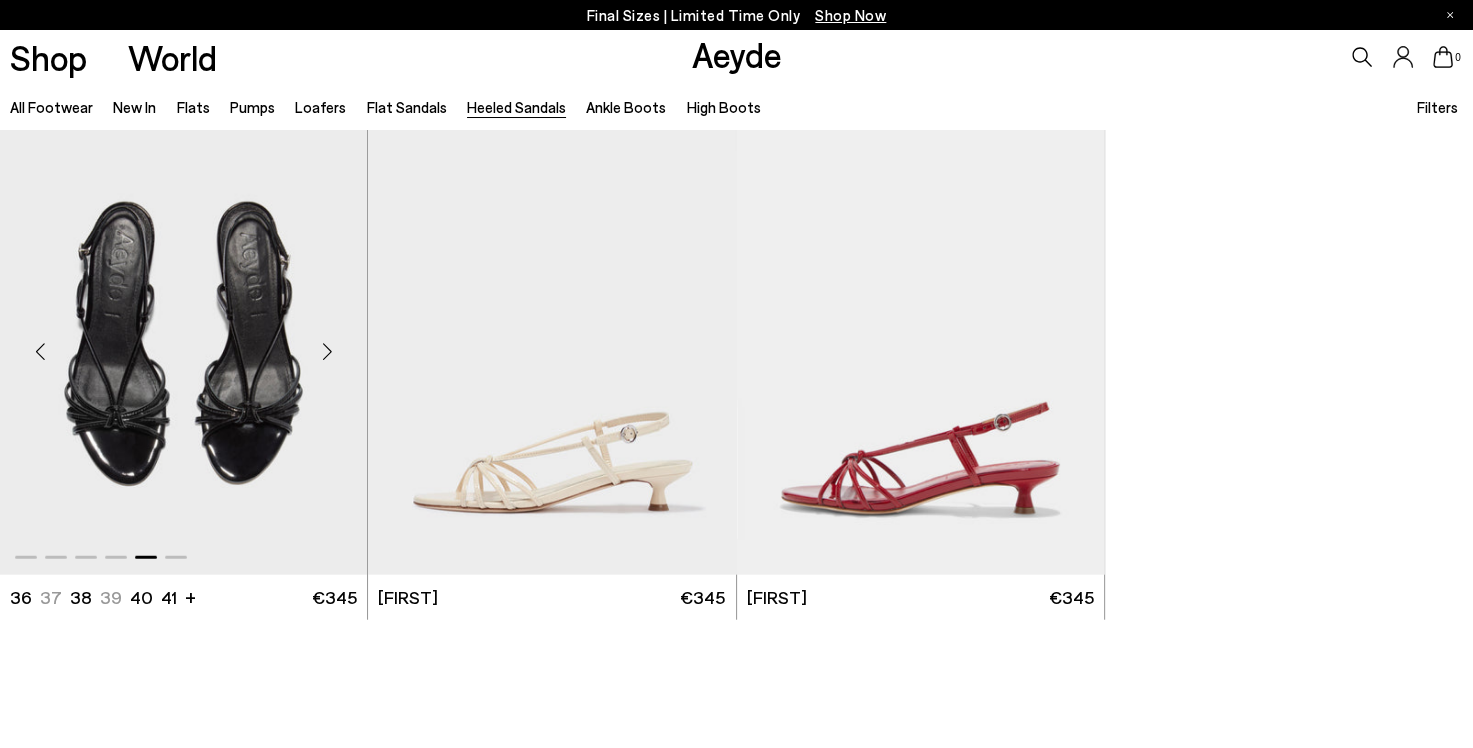 click at bounding box center (327, 352) 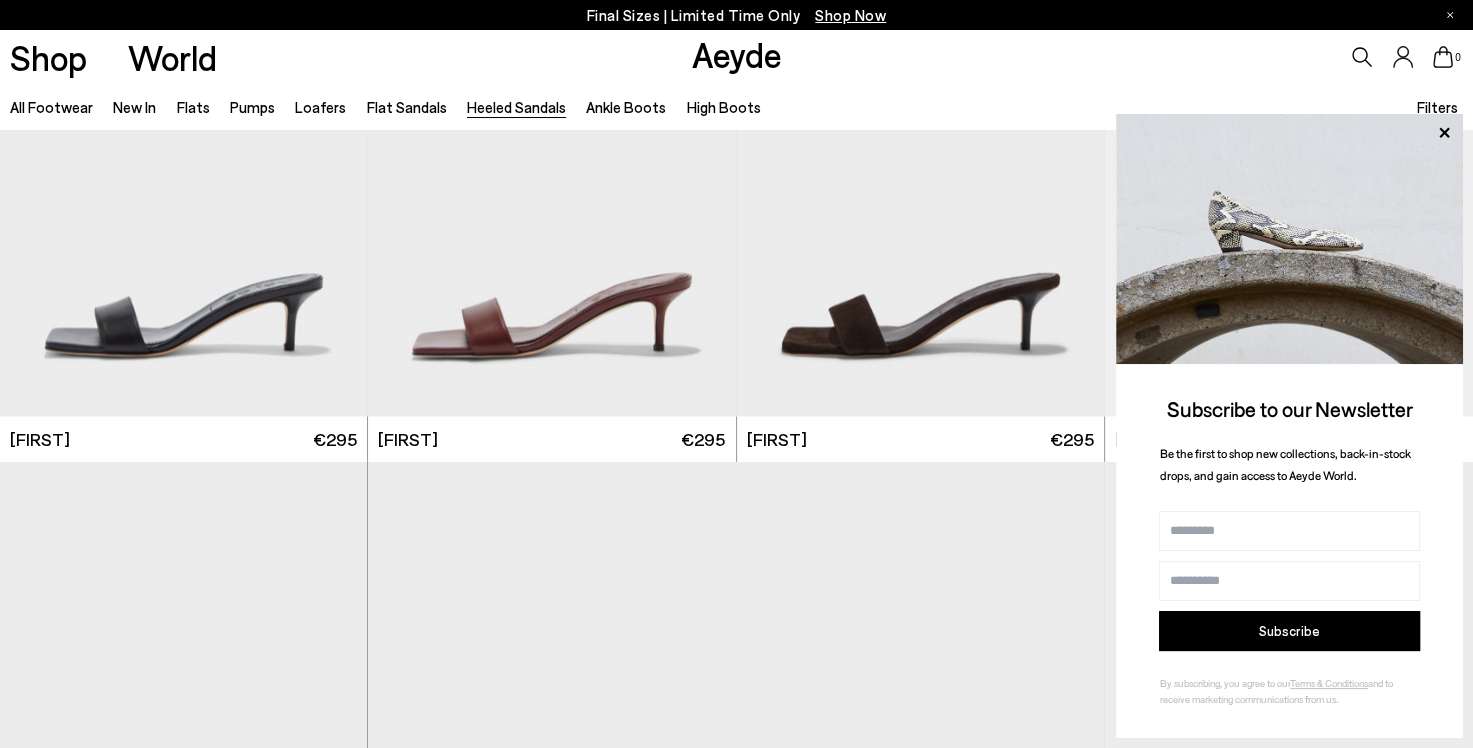 scroll, scrollTop: 0, scrollLeft: 0, axis: both 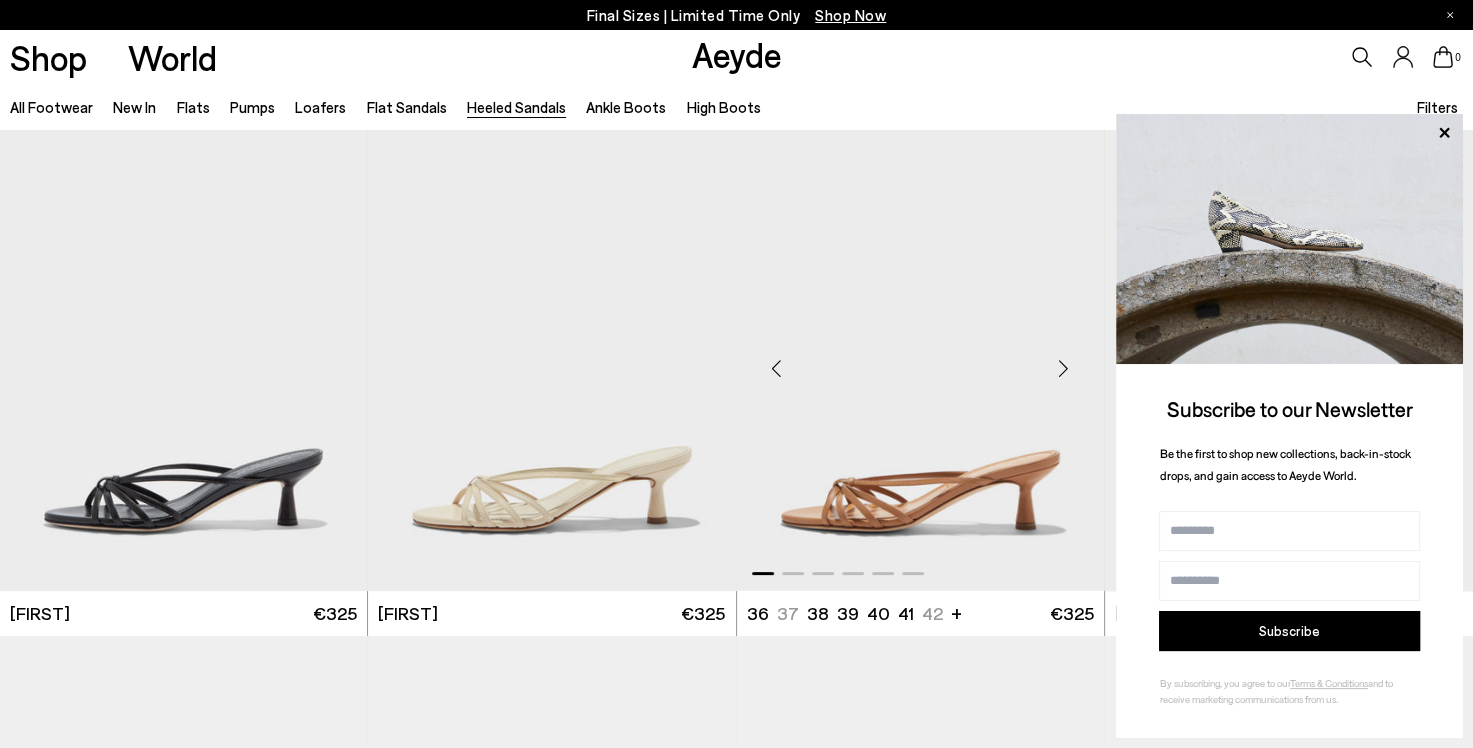 click at bounding box center [1064, 368] 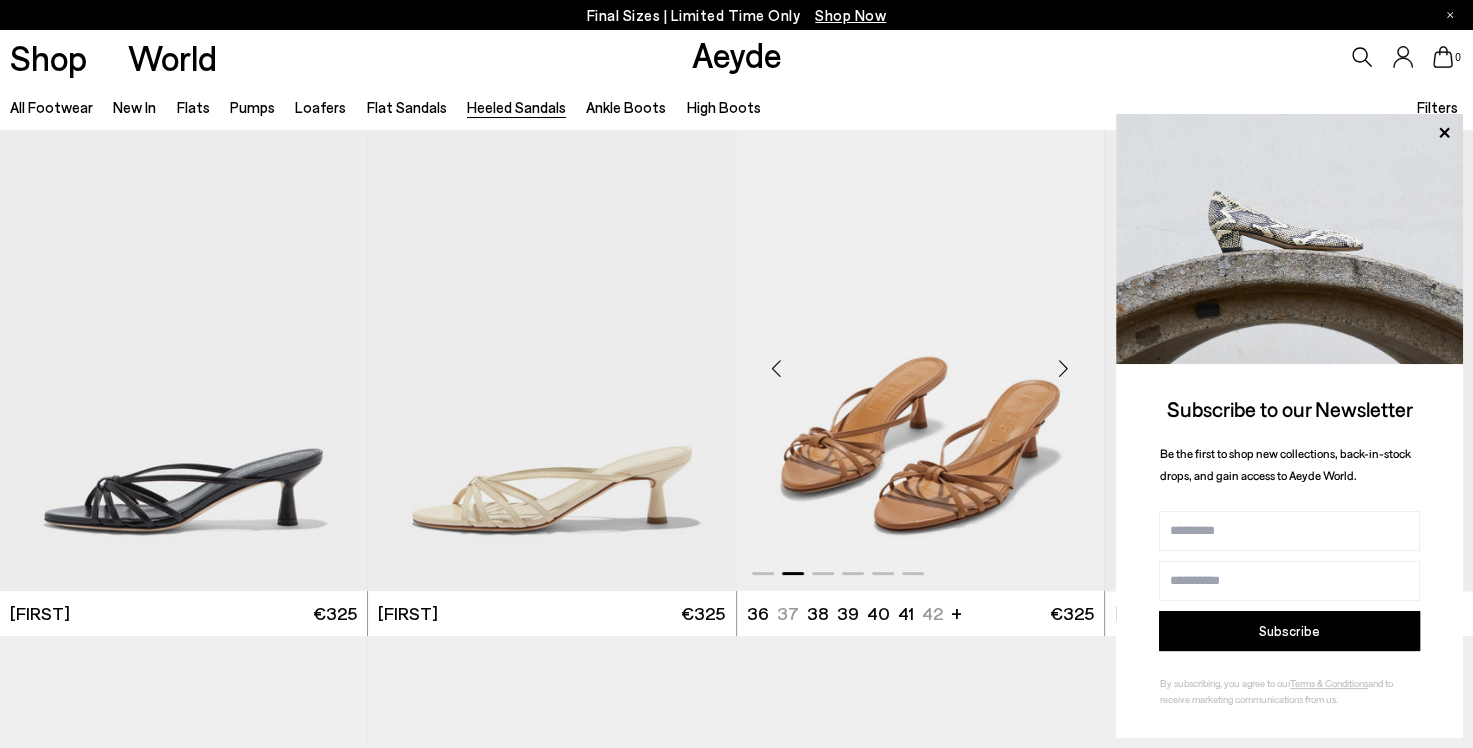 click at bounding box center (1064, 368) 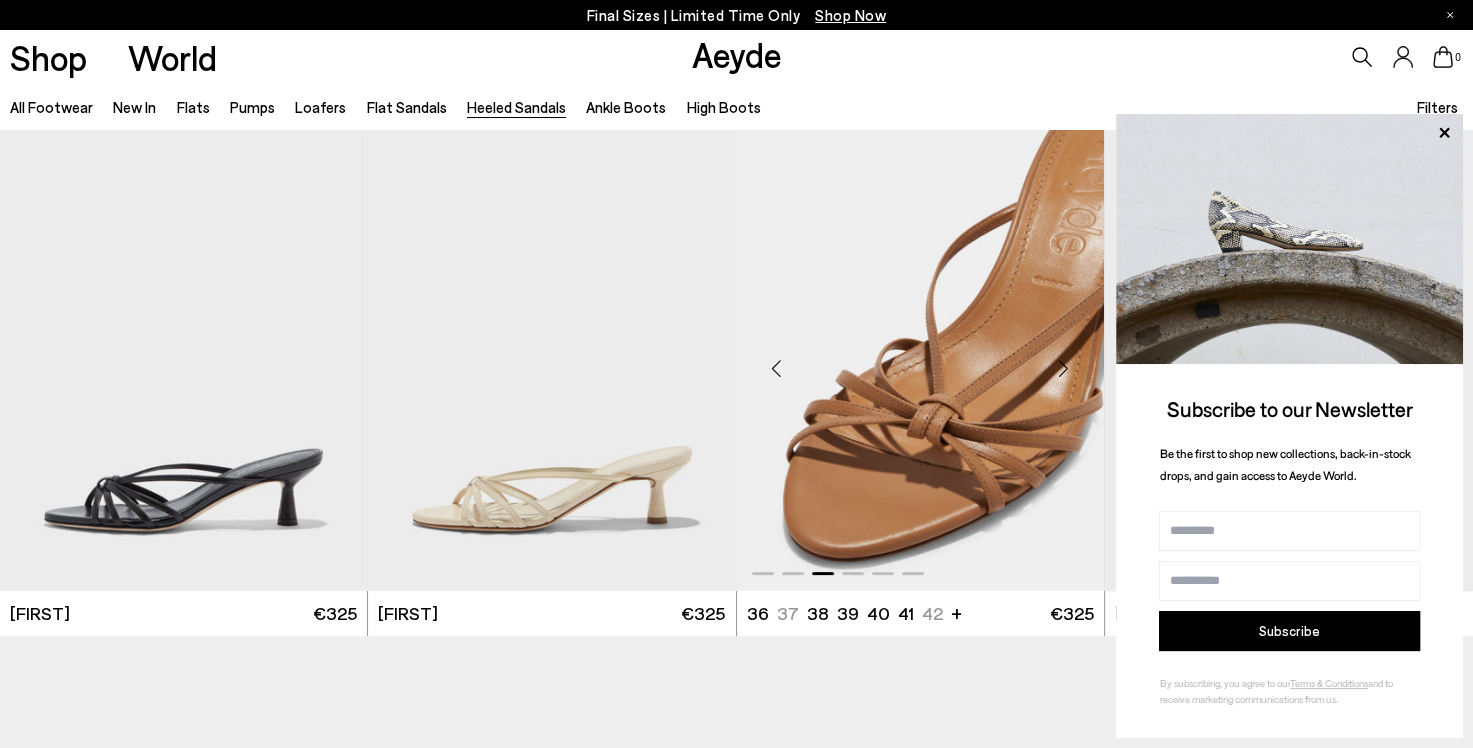 click at bounding box center [1064, 368] 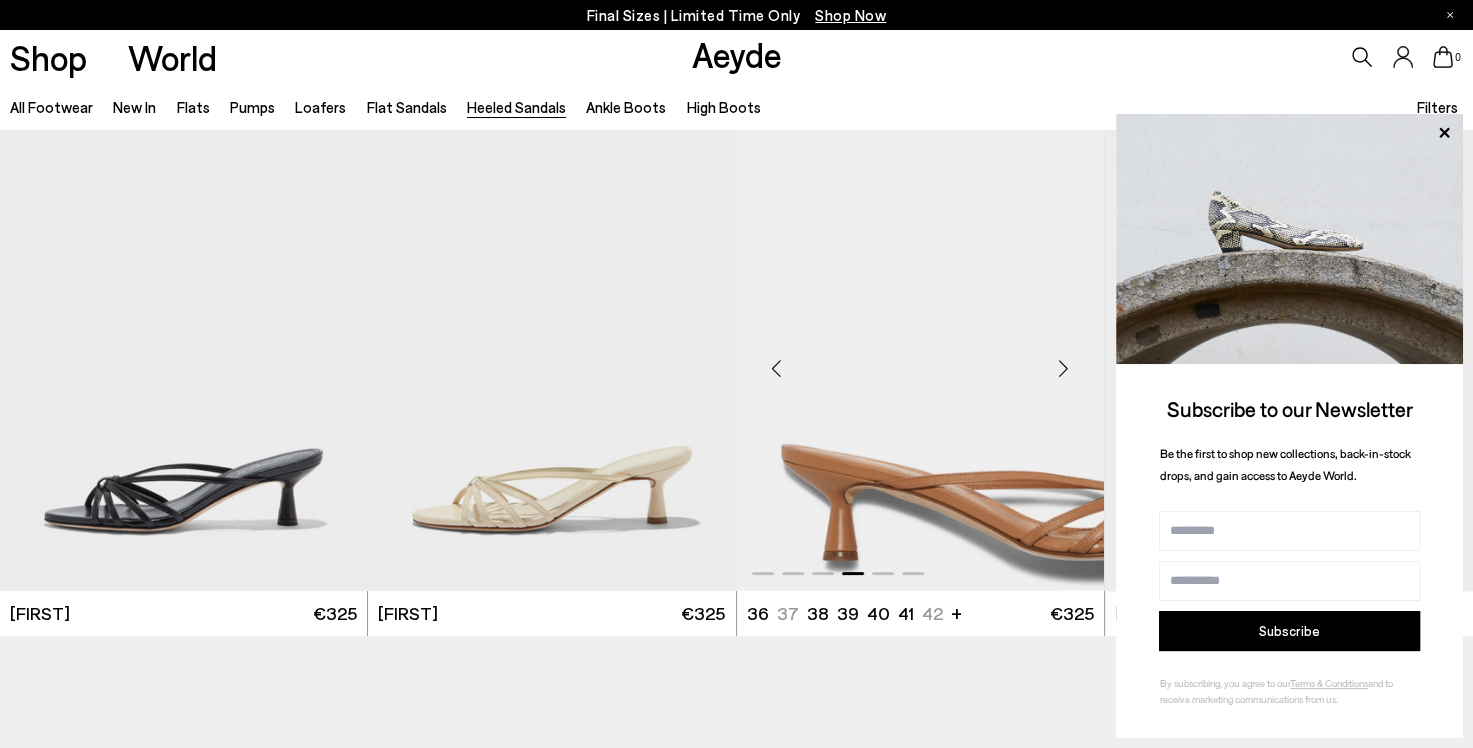 click at bounding box center [1064, 368] 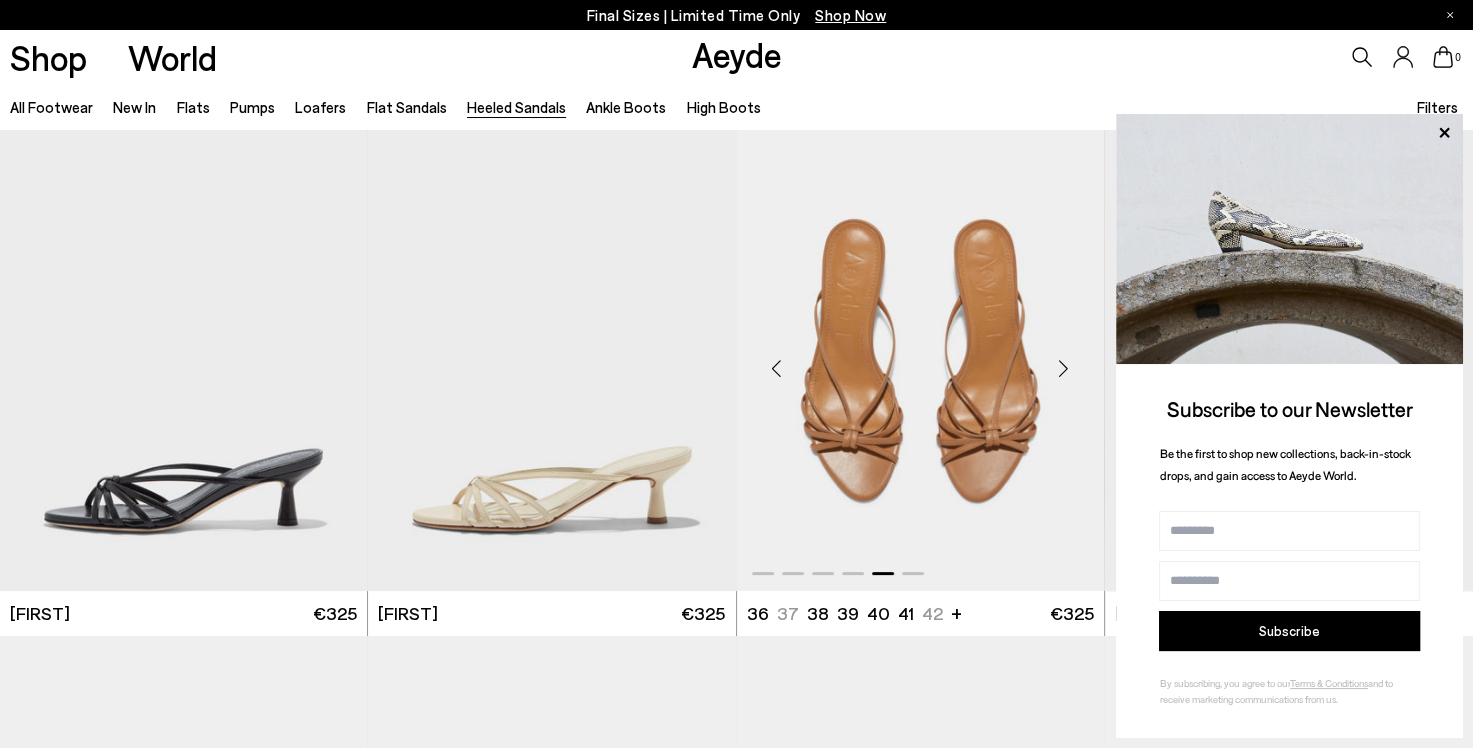 click at bounding box center (1064, 368) 